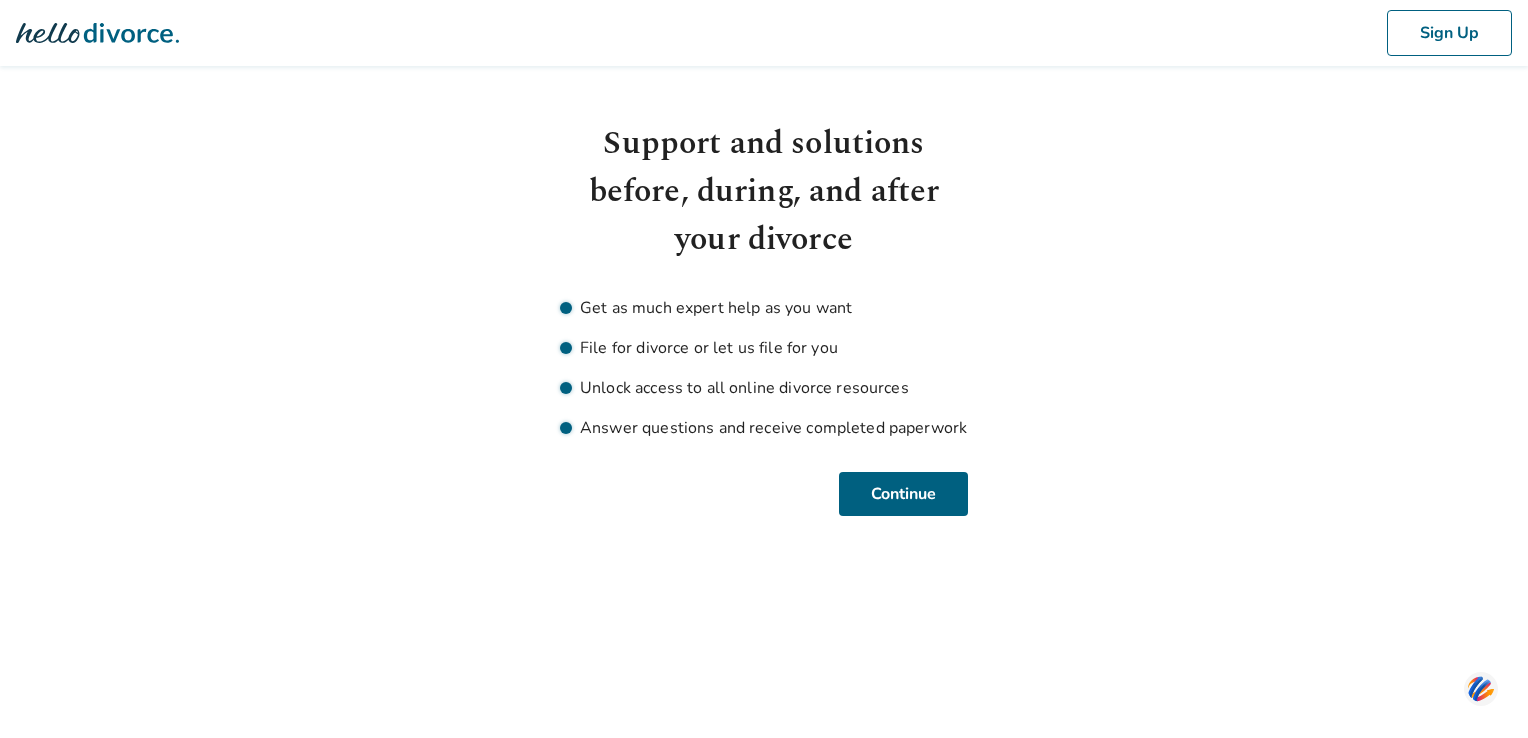 scroll, scrollTop: 0, scrollLeft: 0, axis: both 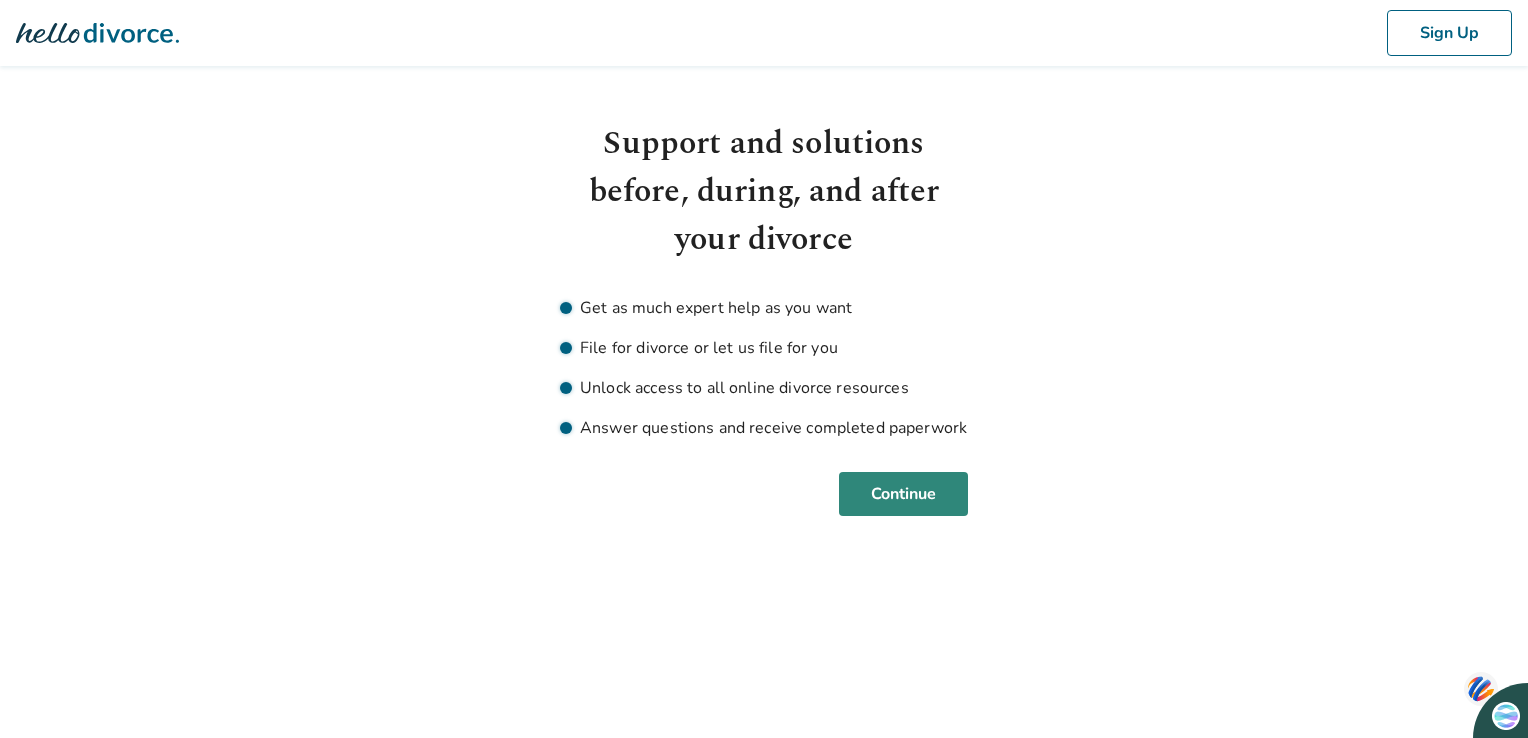 click on "Continue" at bounding box center [903, 494] 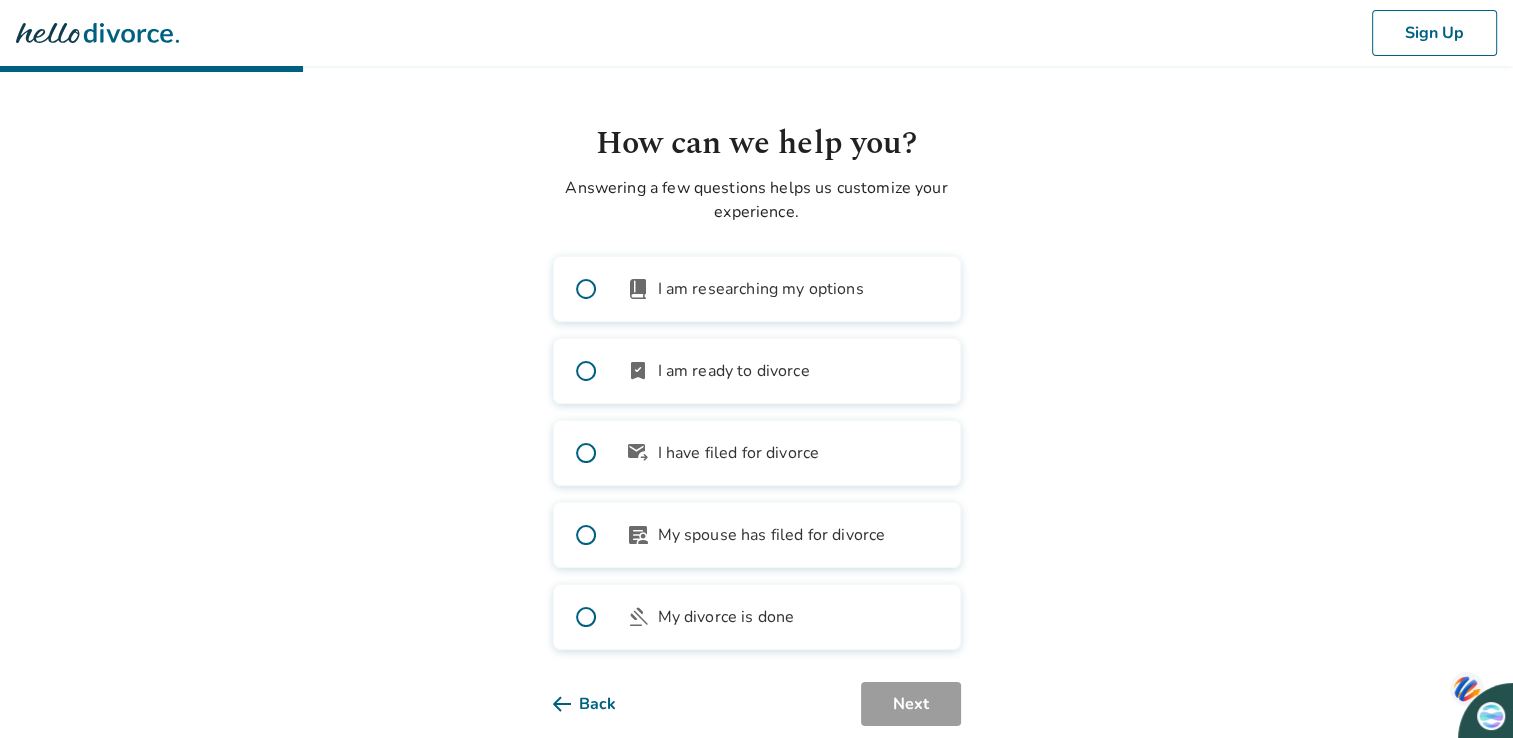 click at bounding box center [586, 371] 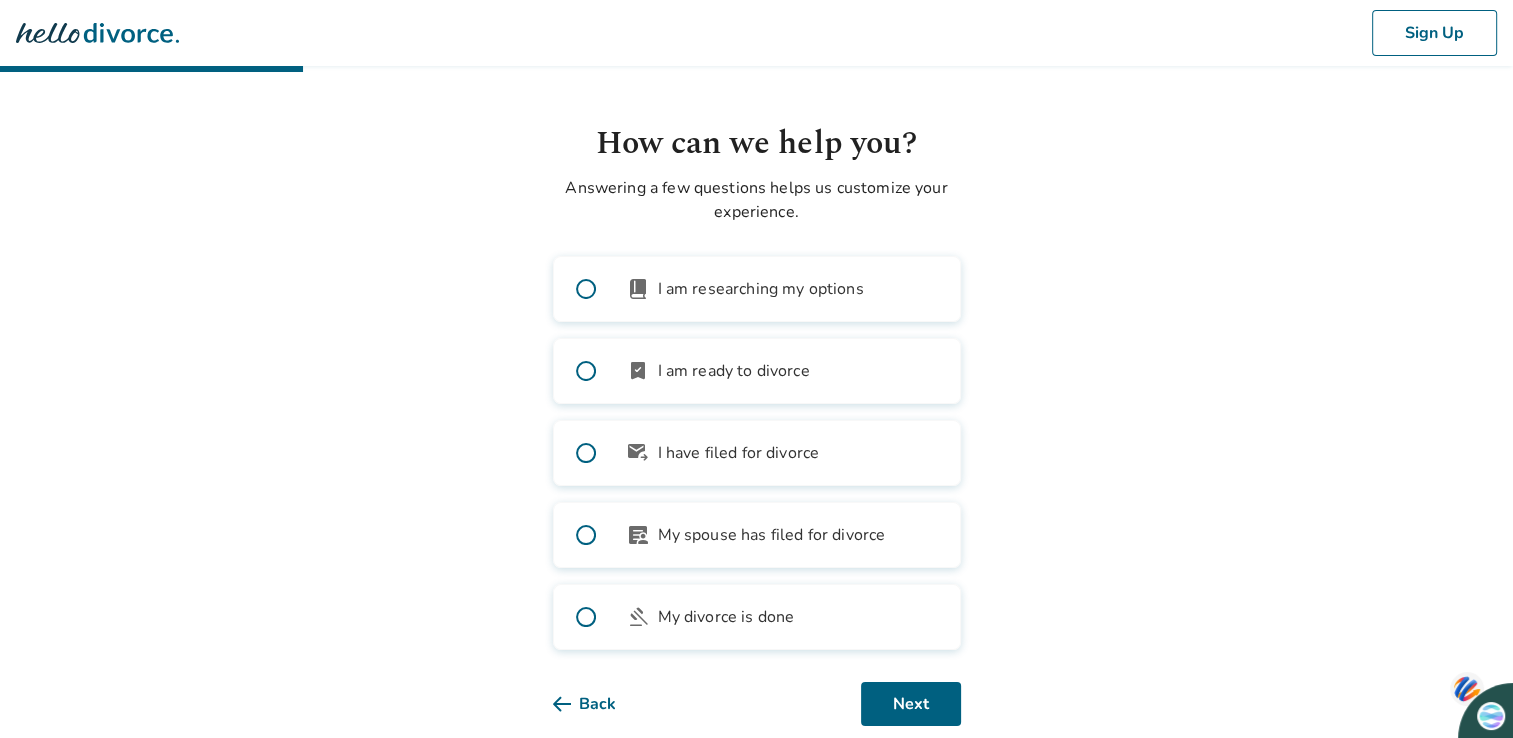 click at bounding box center (586, 289) 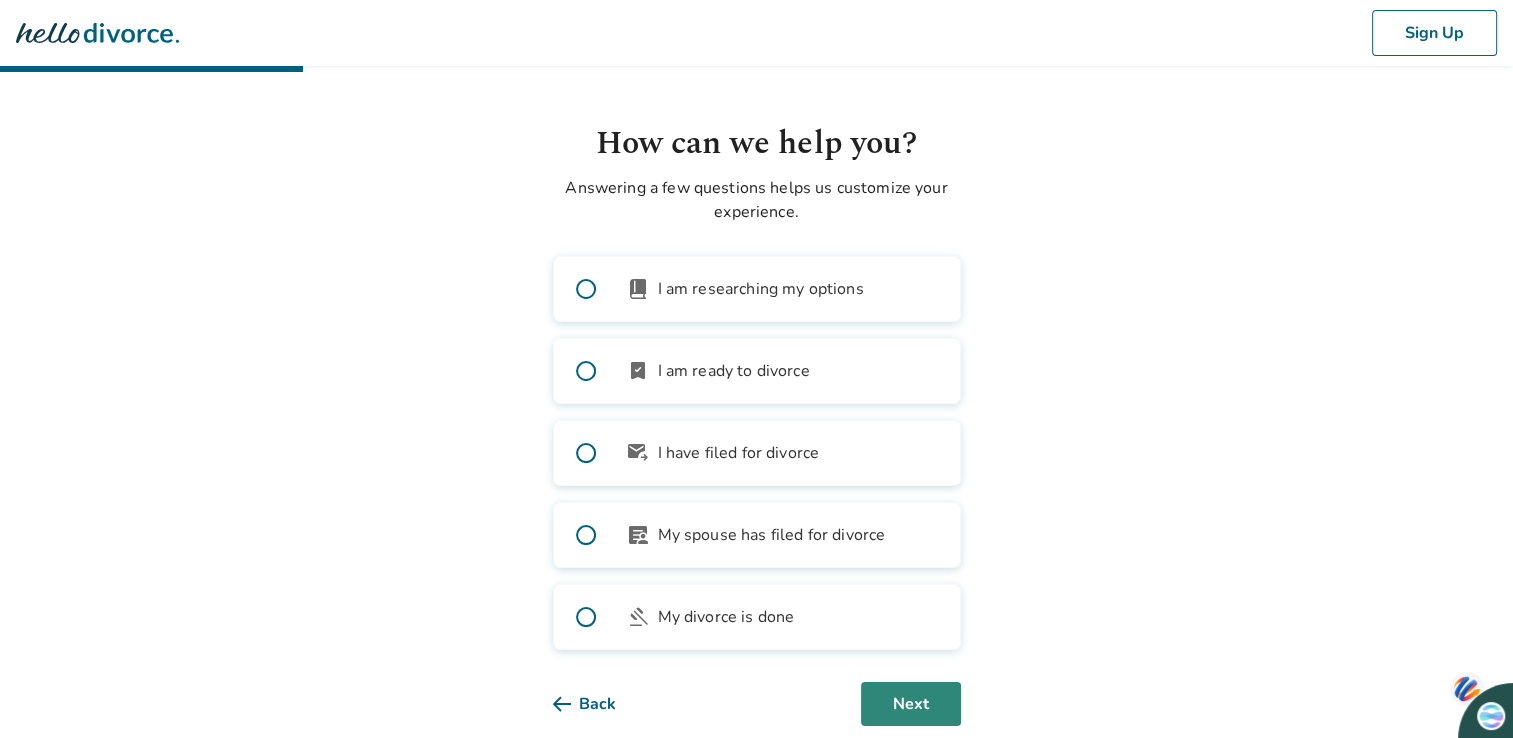 click on "Next" at bounding box center (911, 704) 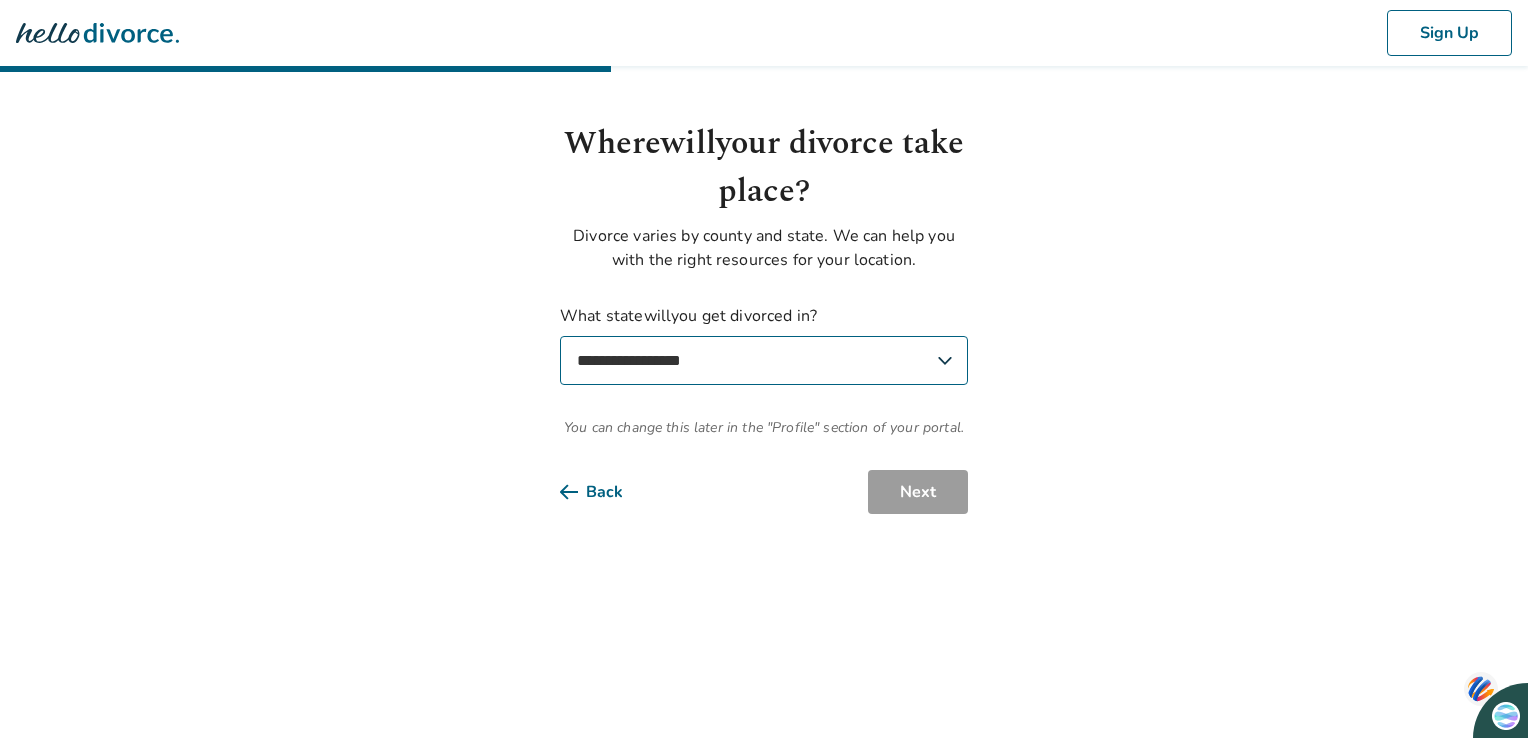 click on "**********" at bounding box center (764, 360) 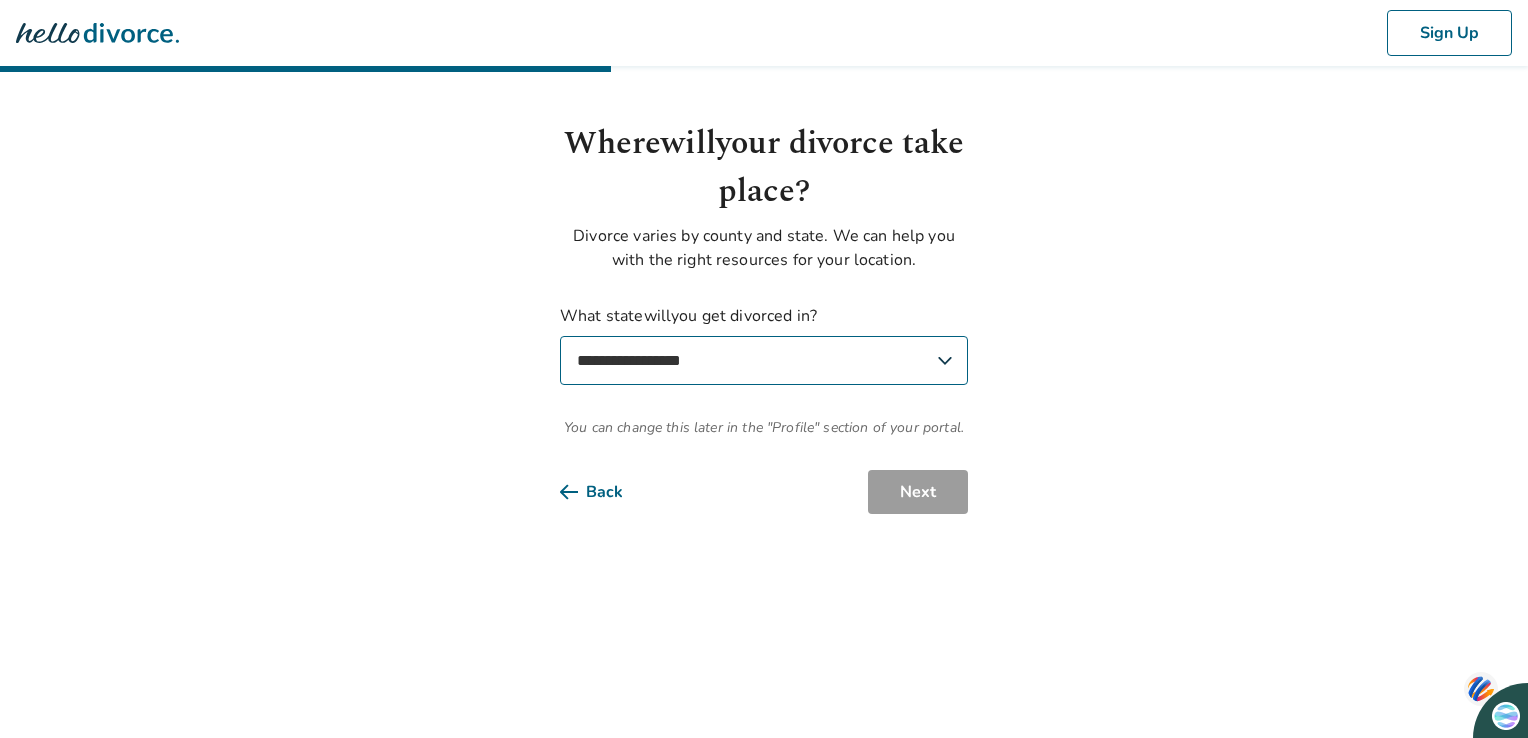 select on "**" 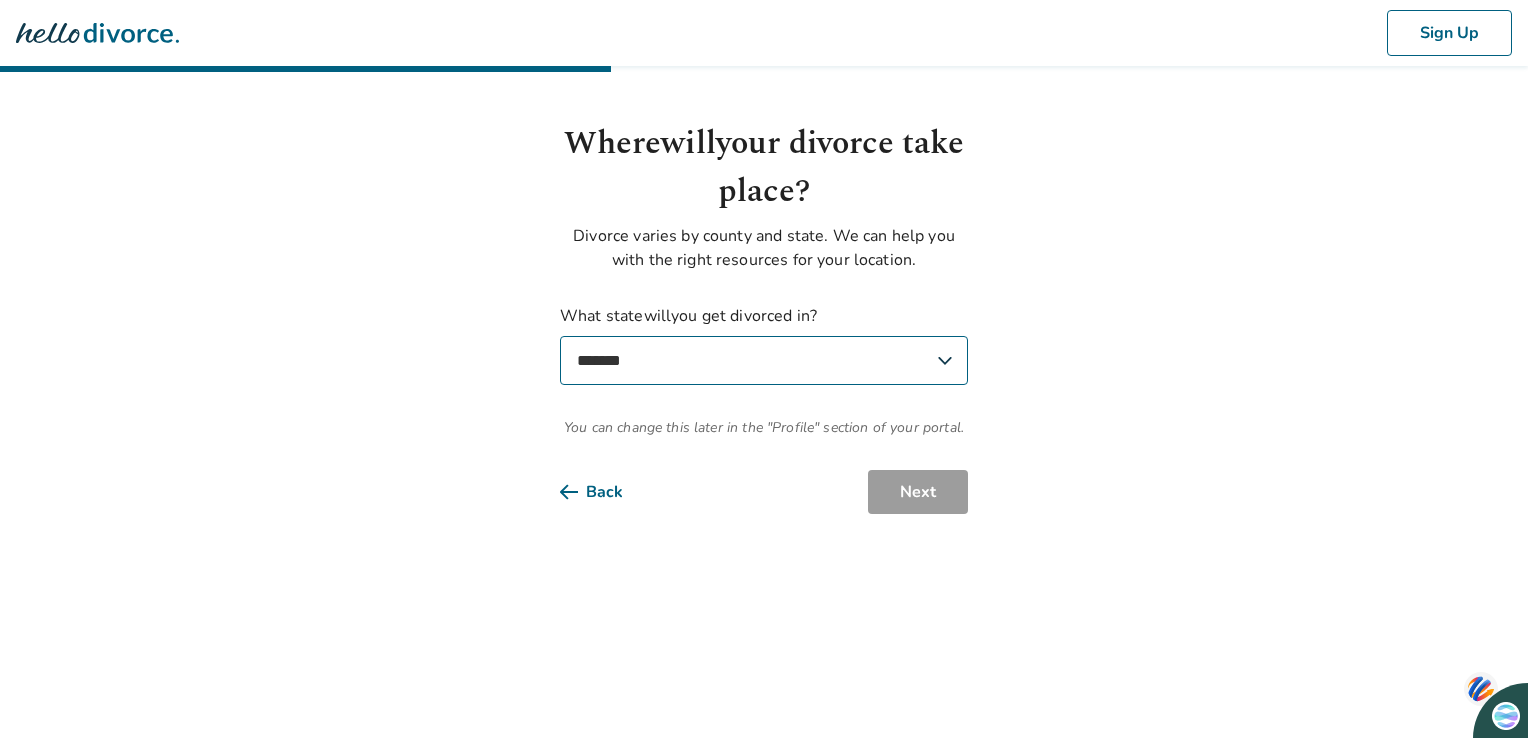 click on "**********" at bounding box center [764, 360] 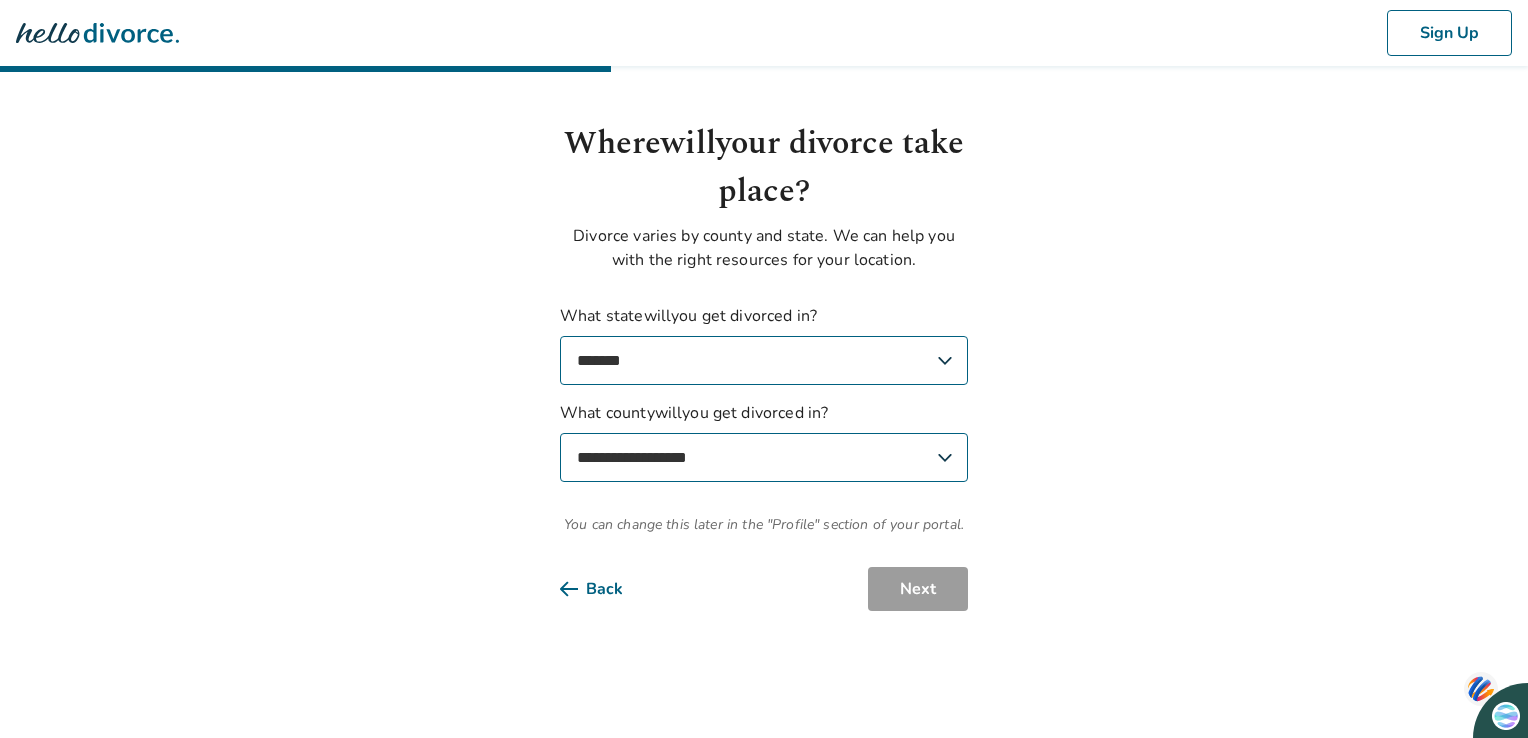 click on "**********" at bounding box center [764, 457] 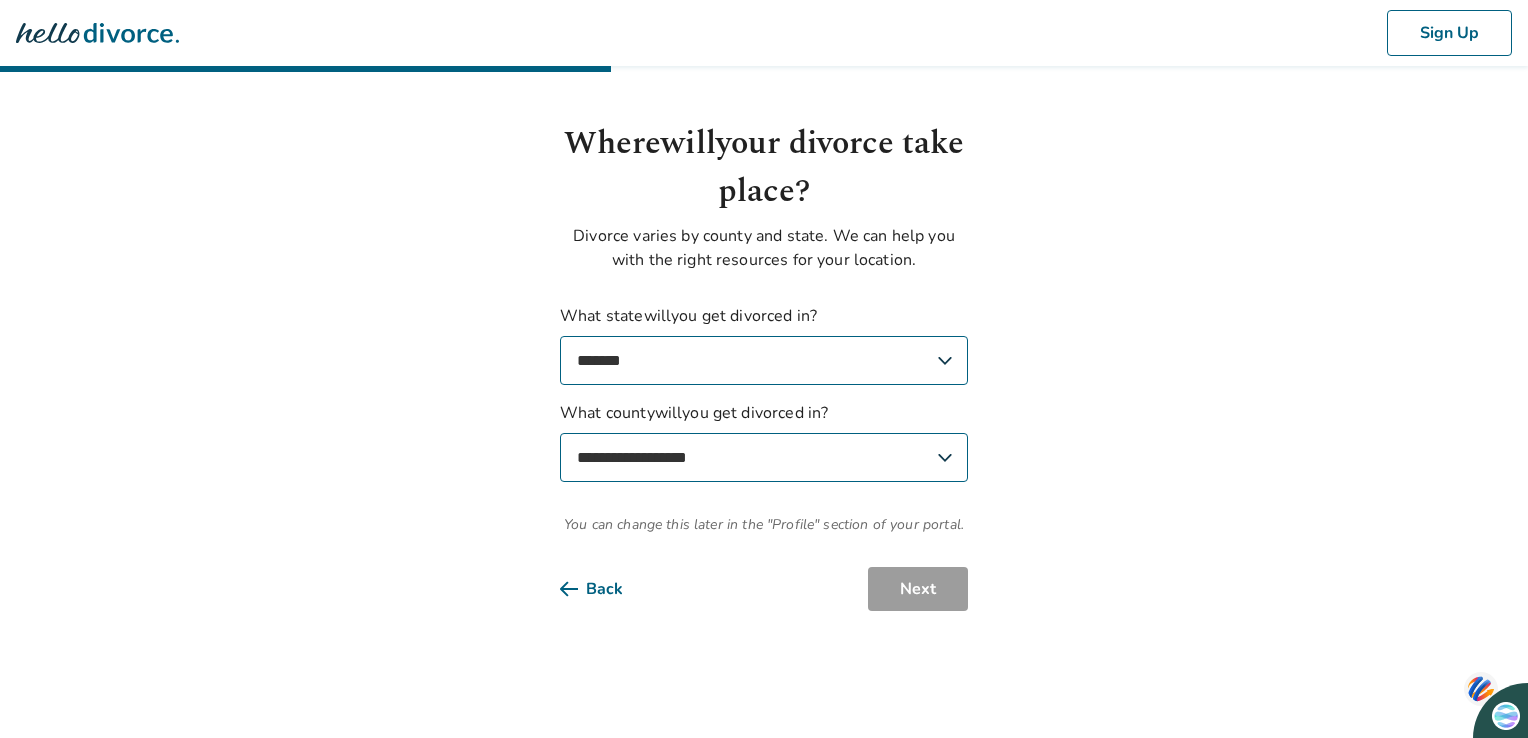 select on "********" 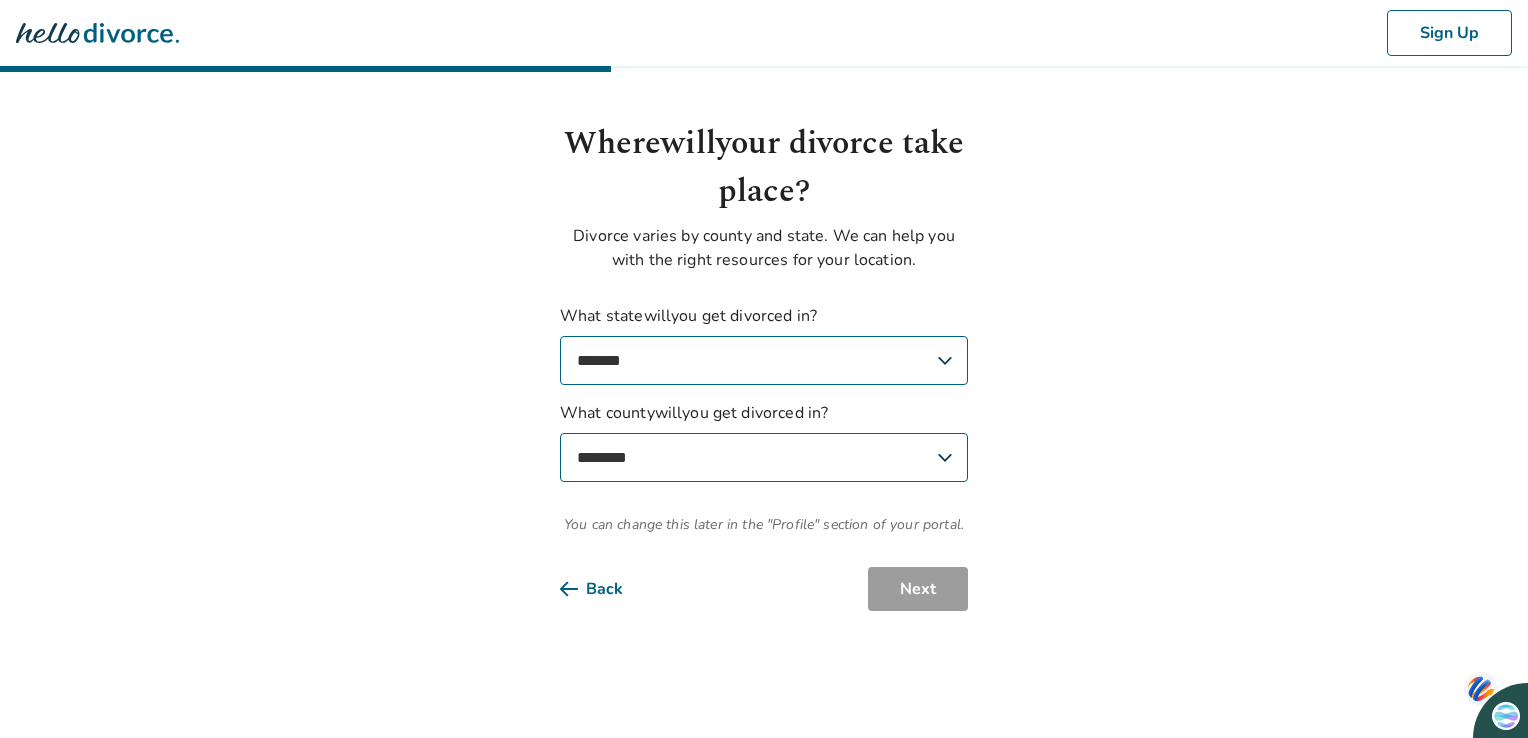 click on "**********" at bounding box center [764, 457] 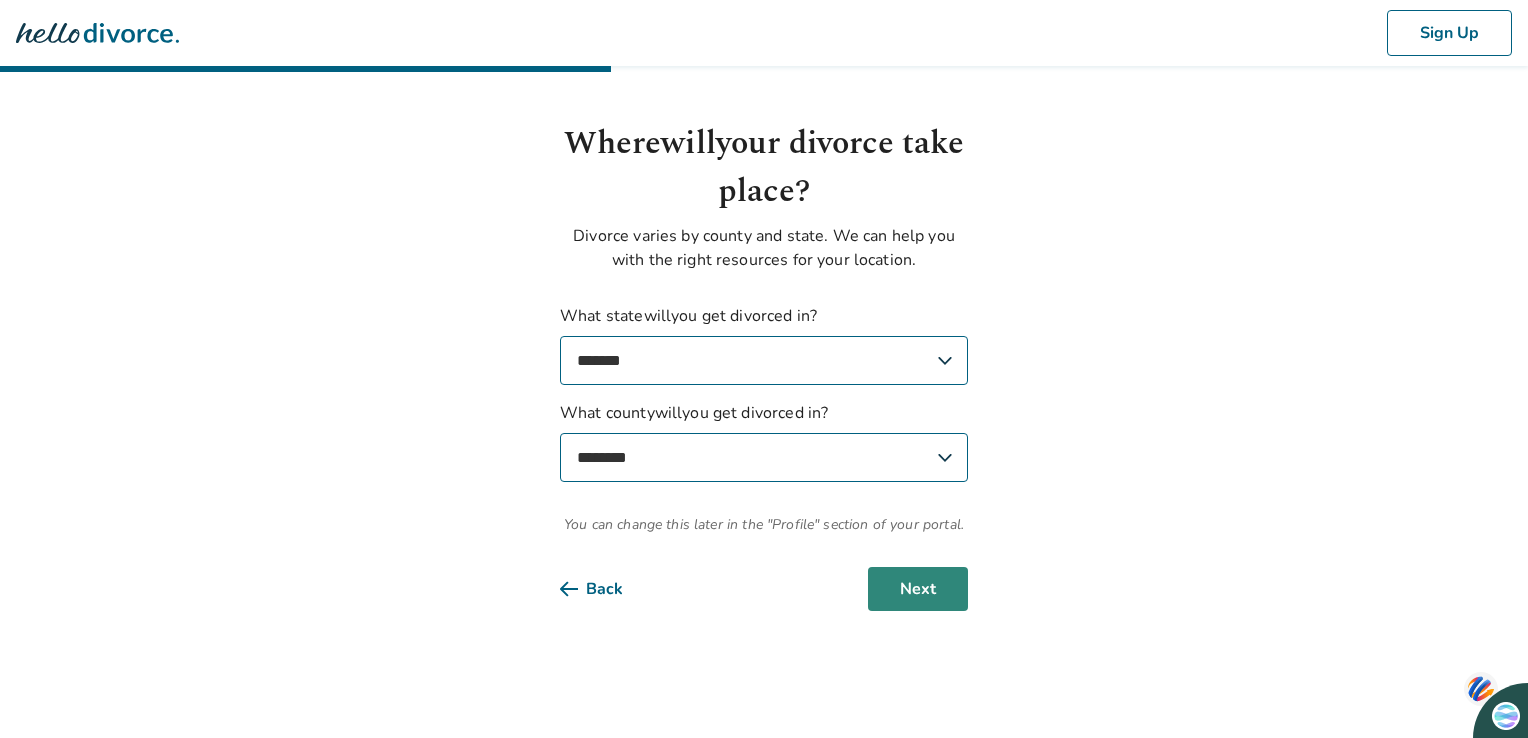 click on "Next" at bounding box center (918, 589) 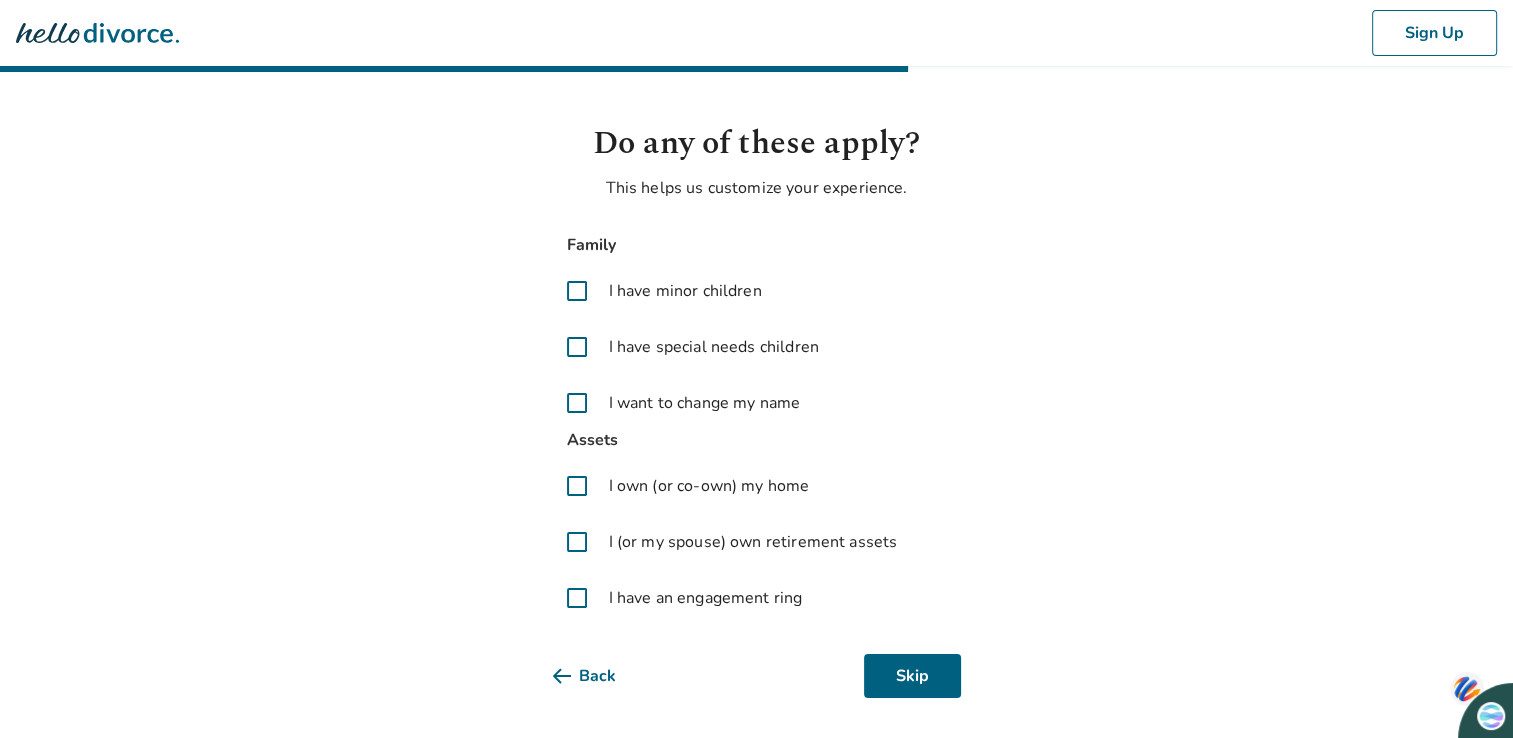 click at bounding box center [577, 291] 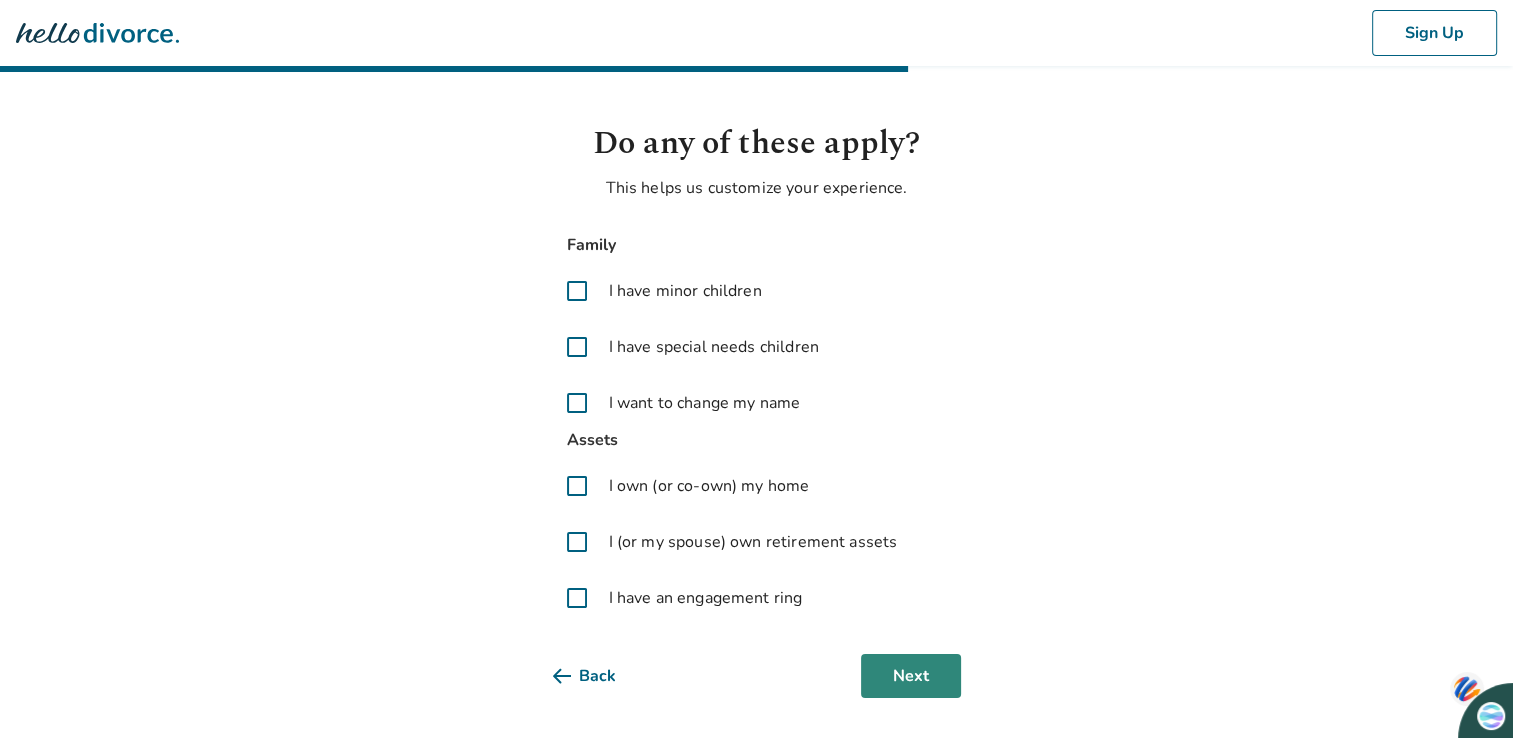 click on "Next" at bounding box center [911, 676] 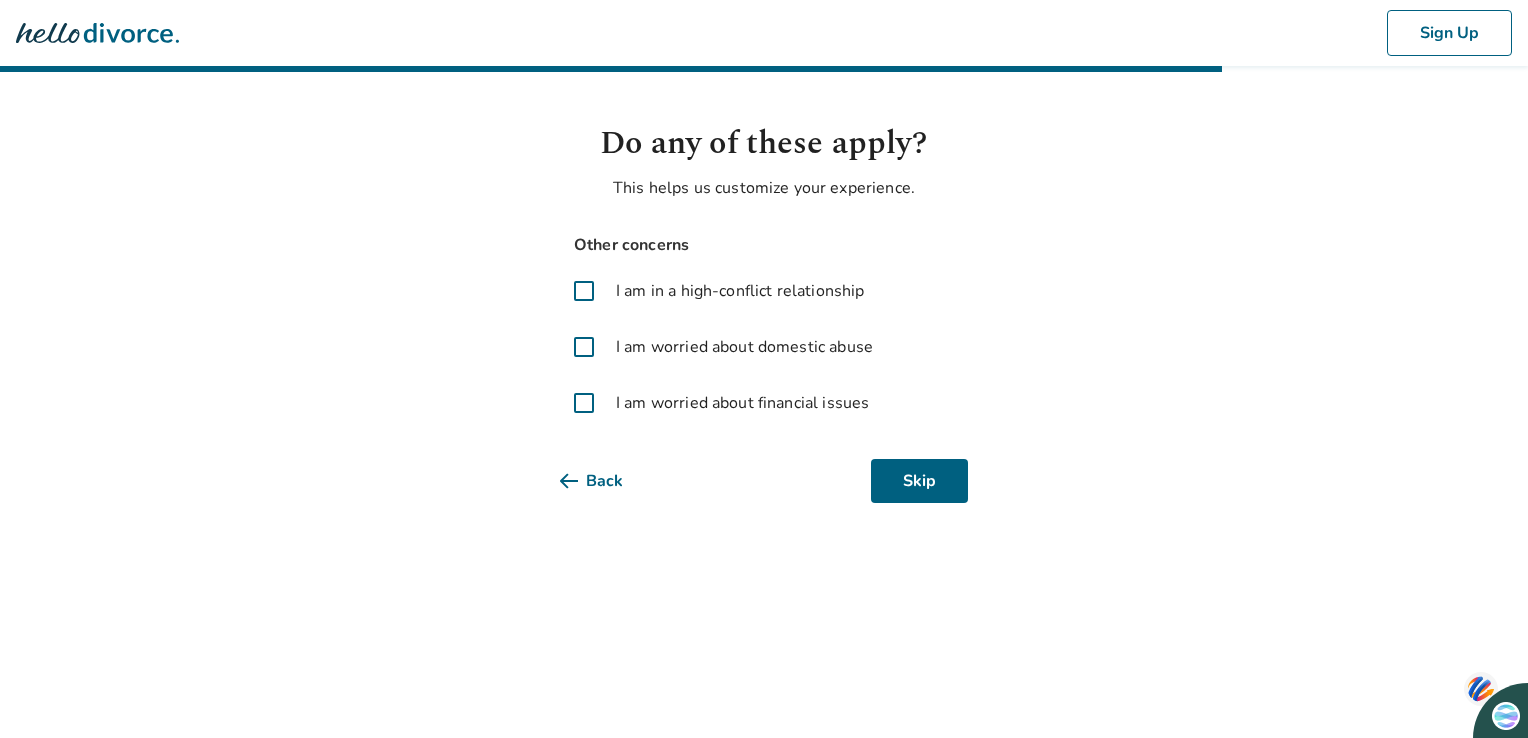 click at bounding box center (584, 291) 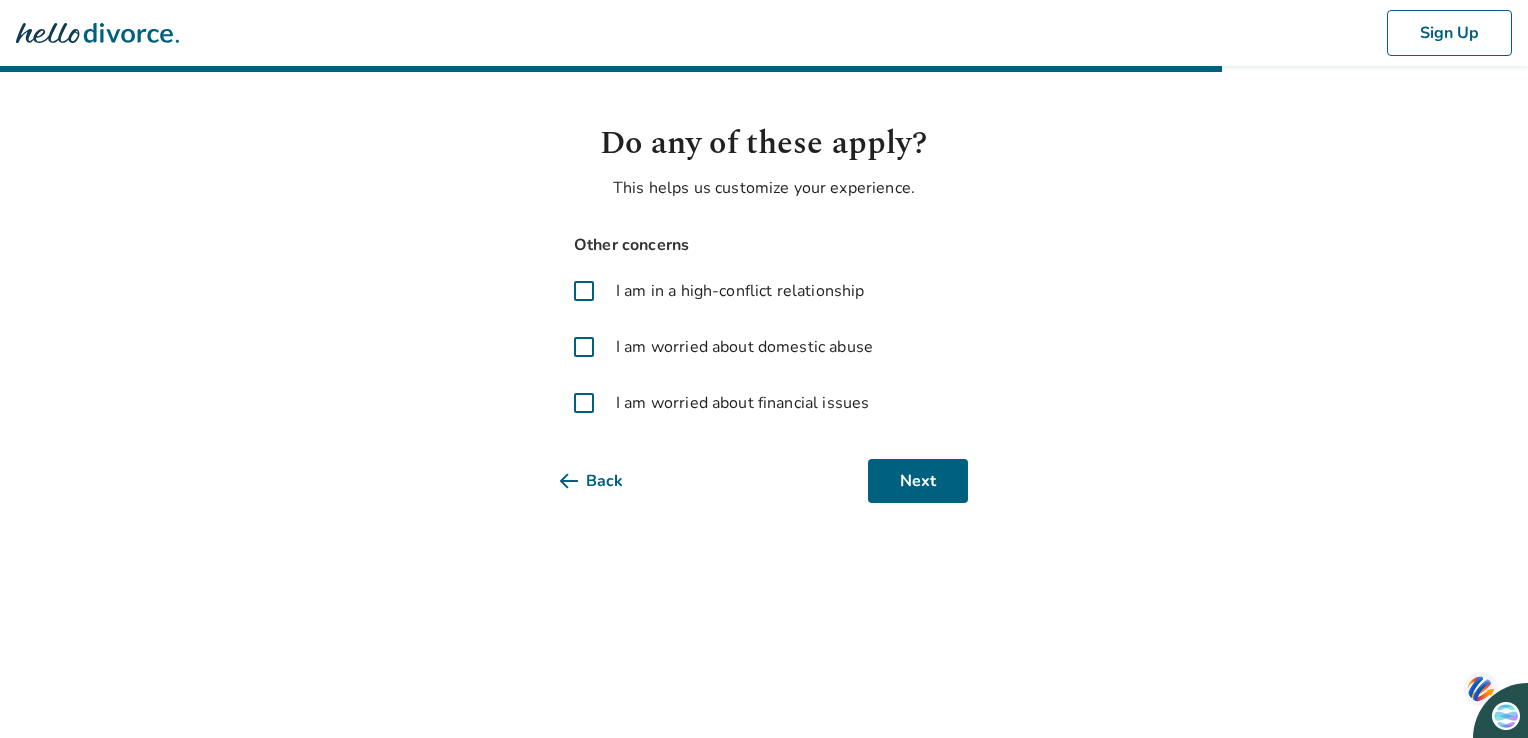 click at bounding box center (584, 403) 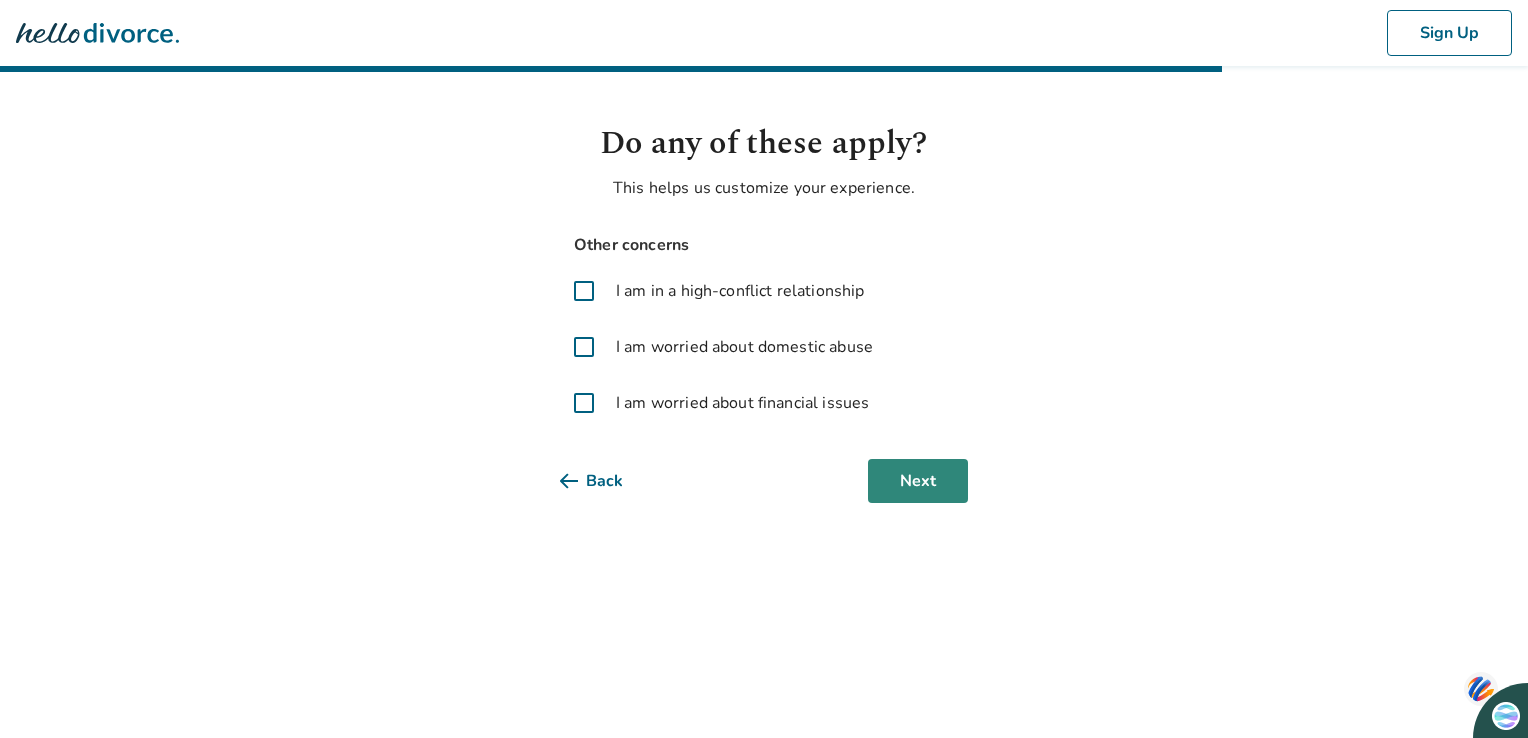 click on "Next" at bounding box center [918, 481] 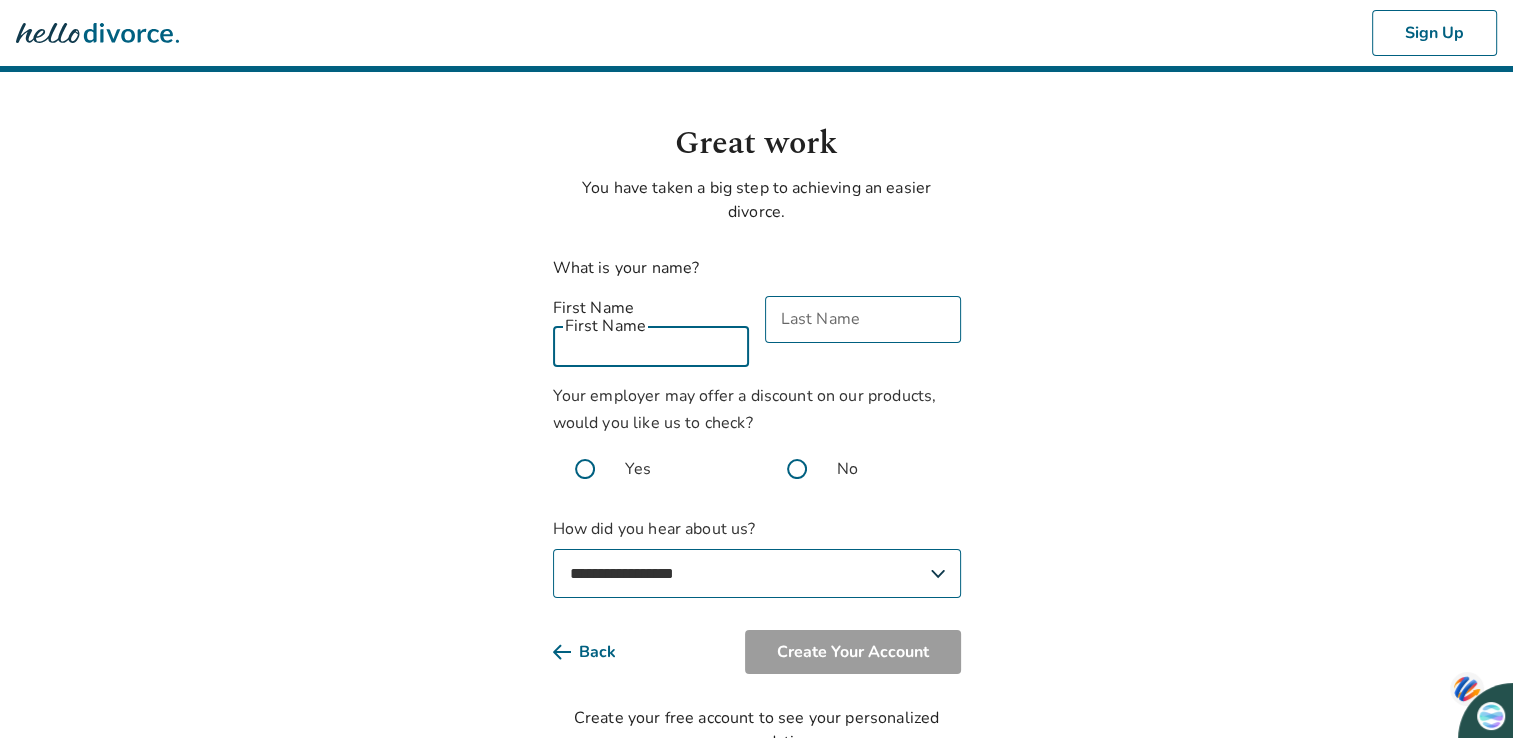 click on "First Name" at bounding box center [651, 343] 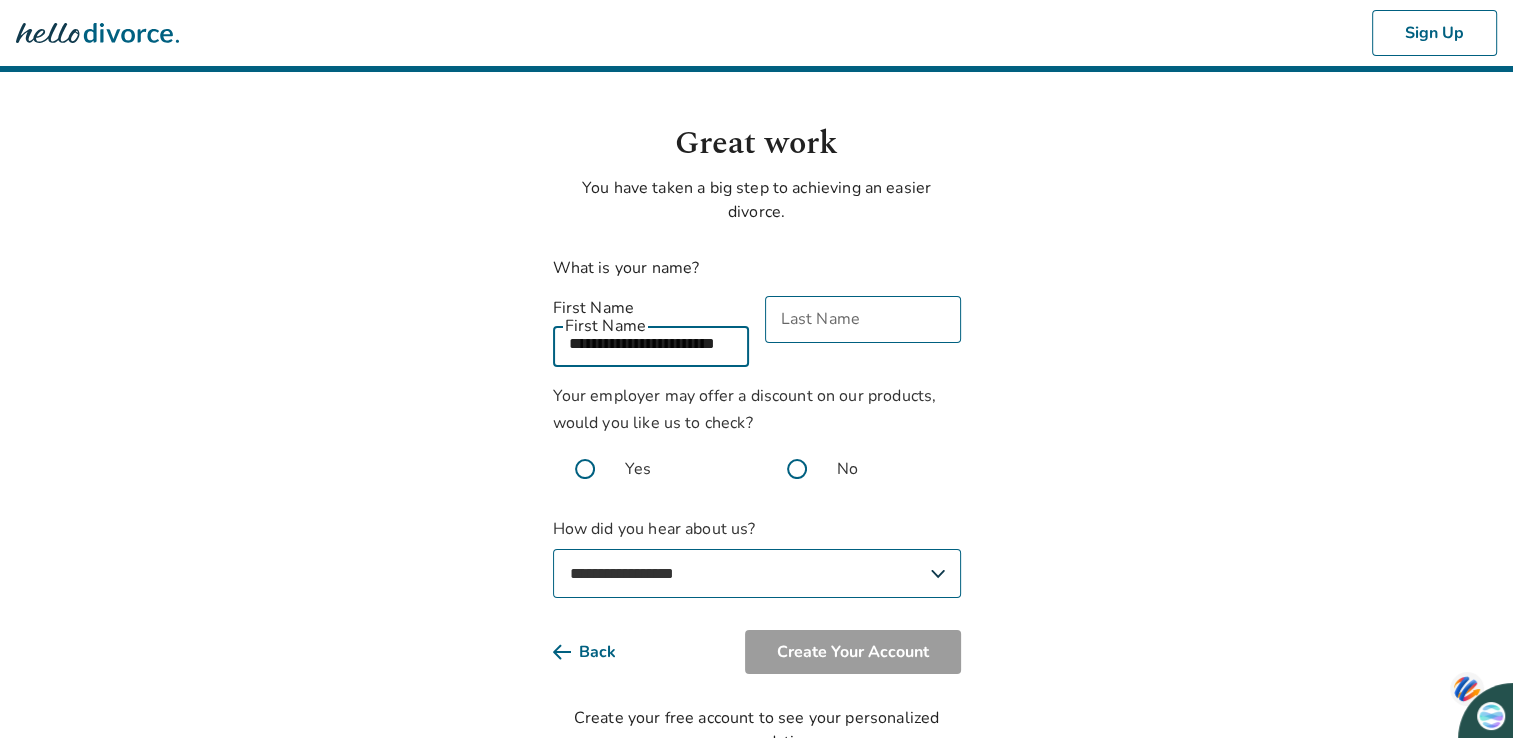 click on "**********" at bounding box center [651, 343] 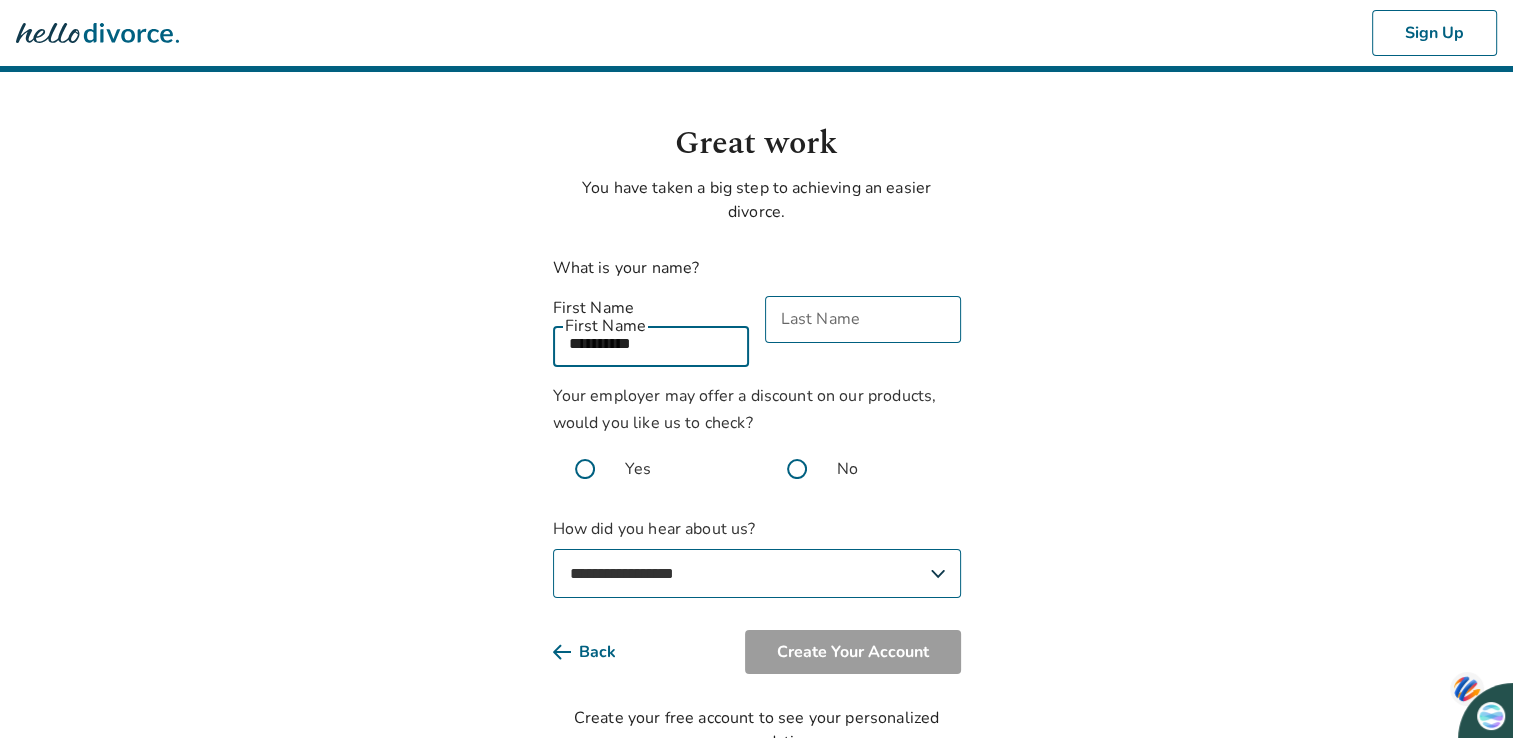 click on "**********" at bounding box center [651, 343] 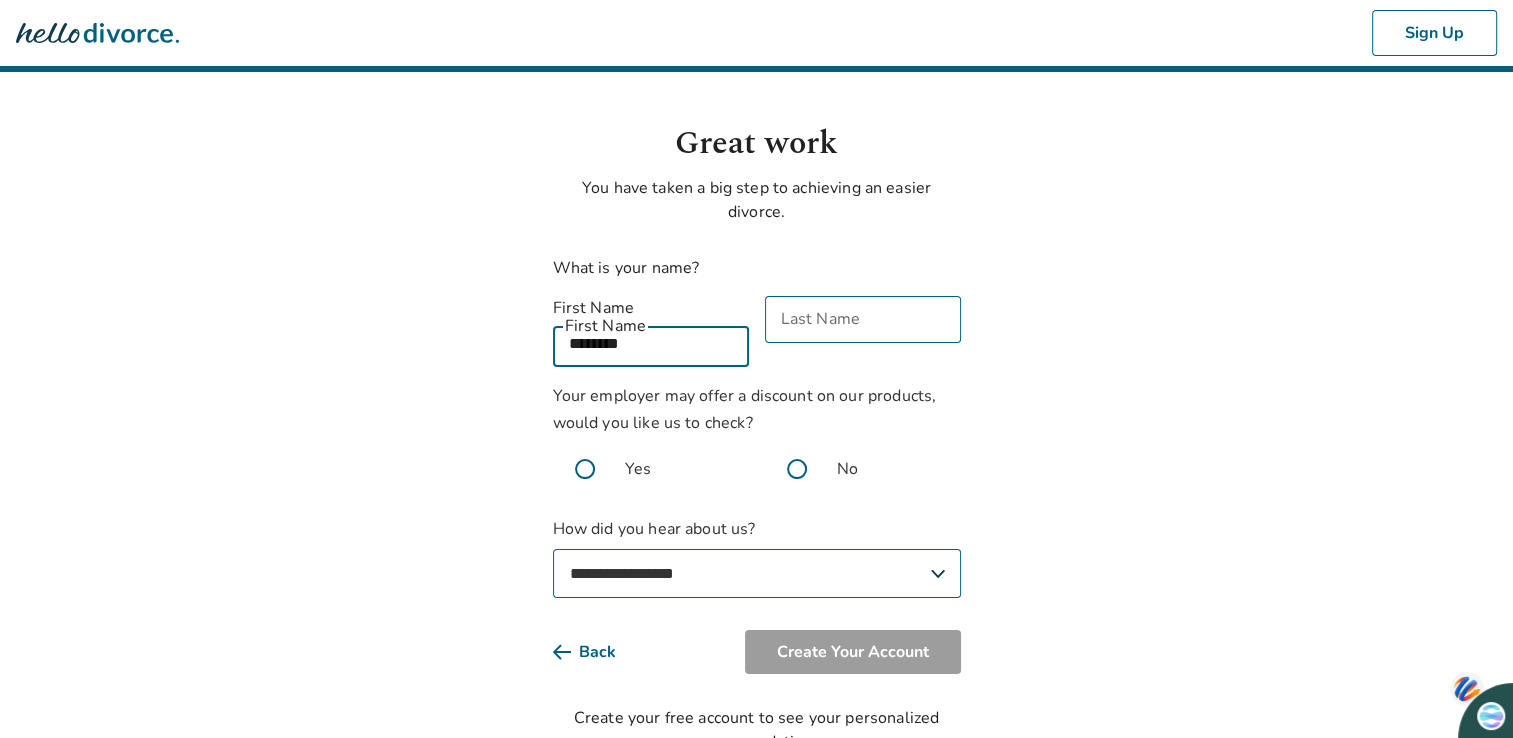 type on "*******" 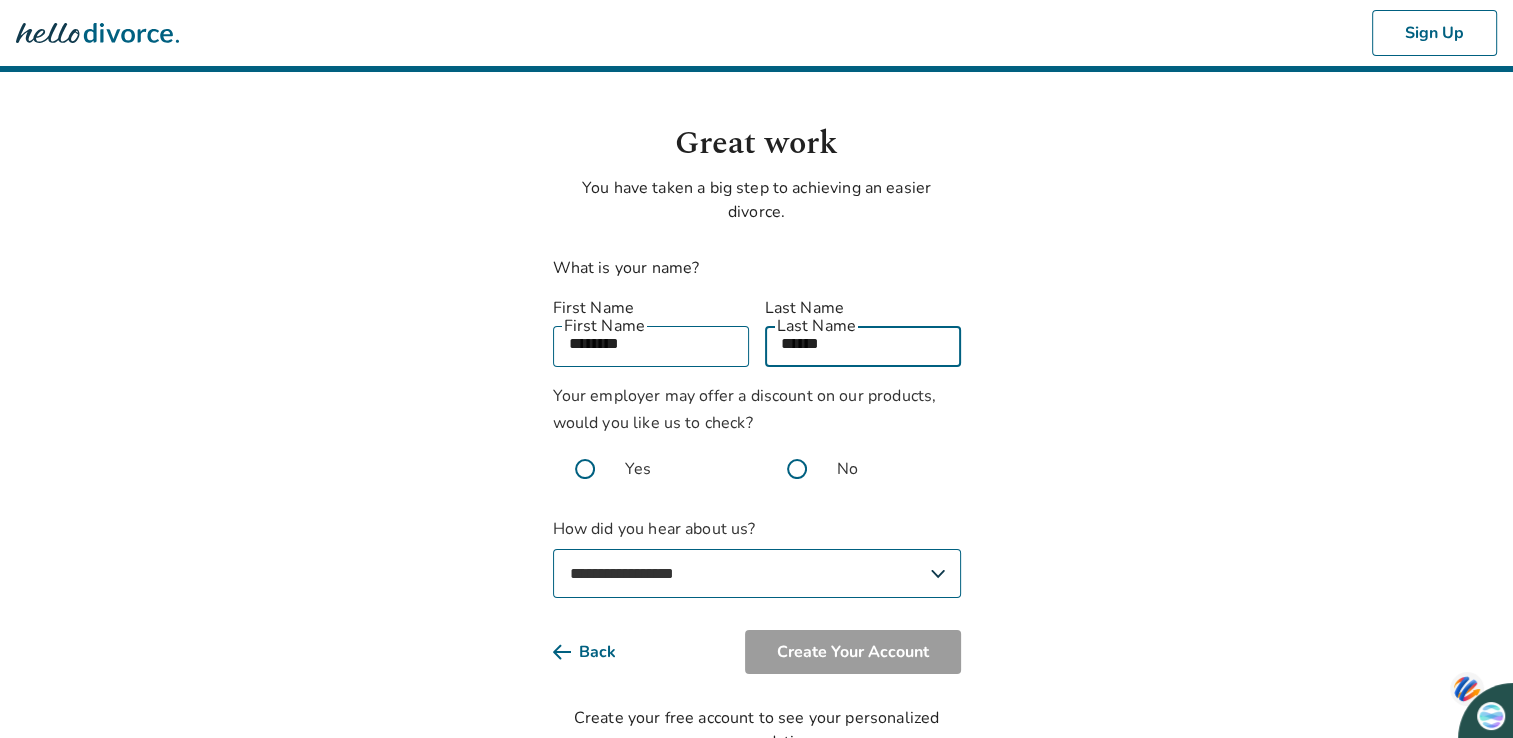 click on "**********" at bounding box center [756, 377] 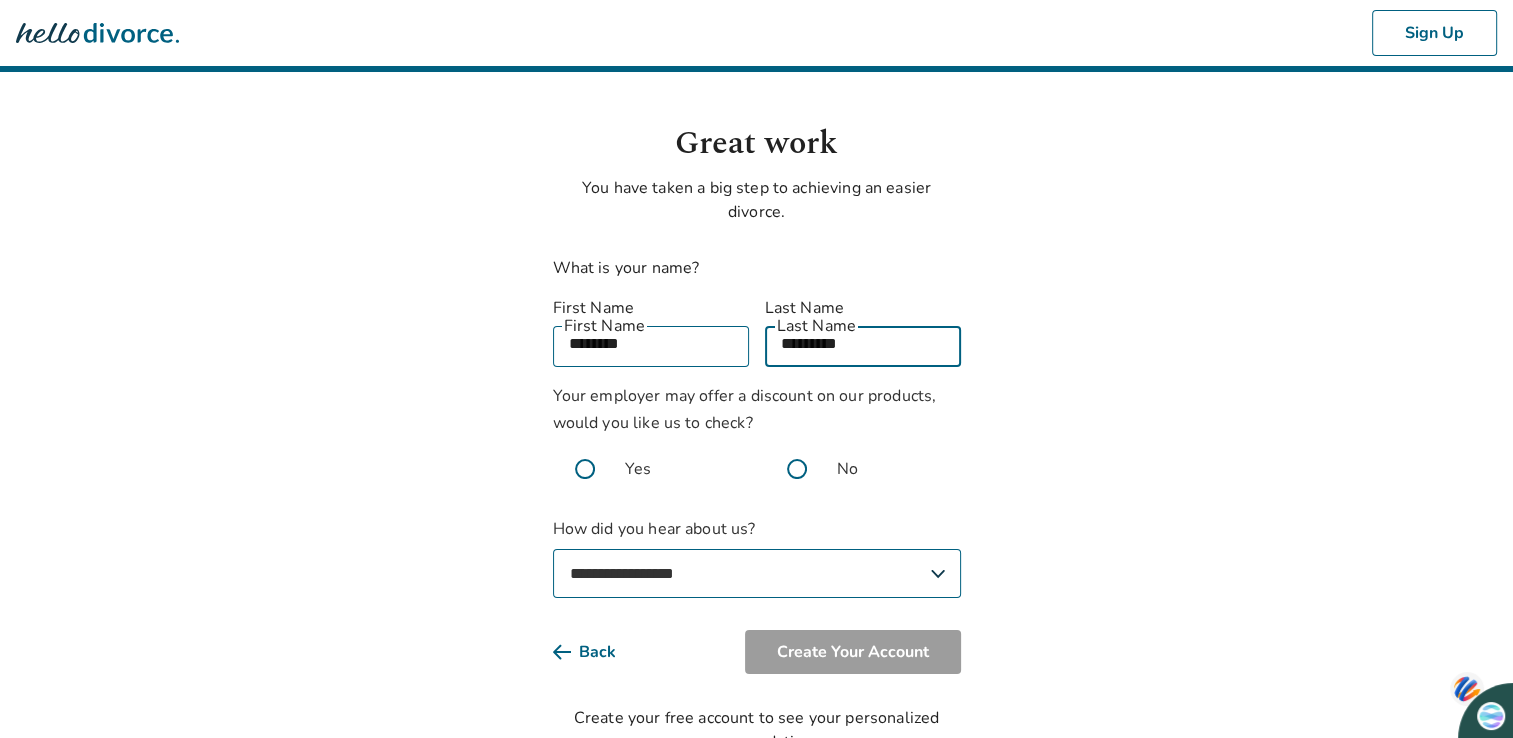 type on "*********" 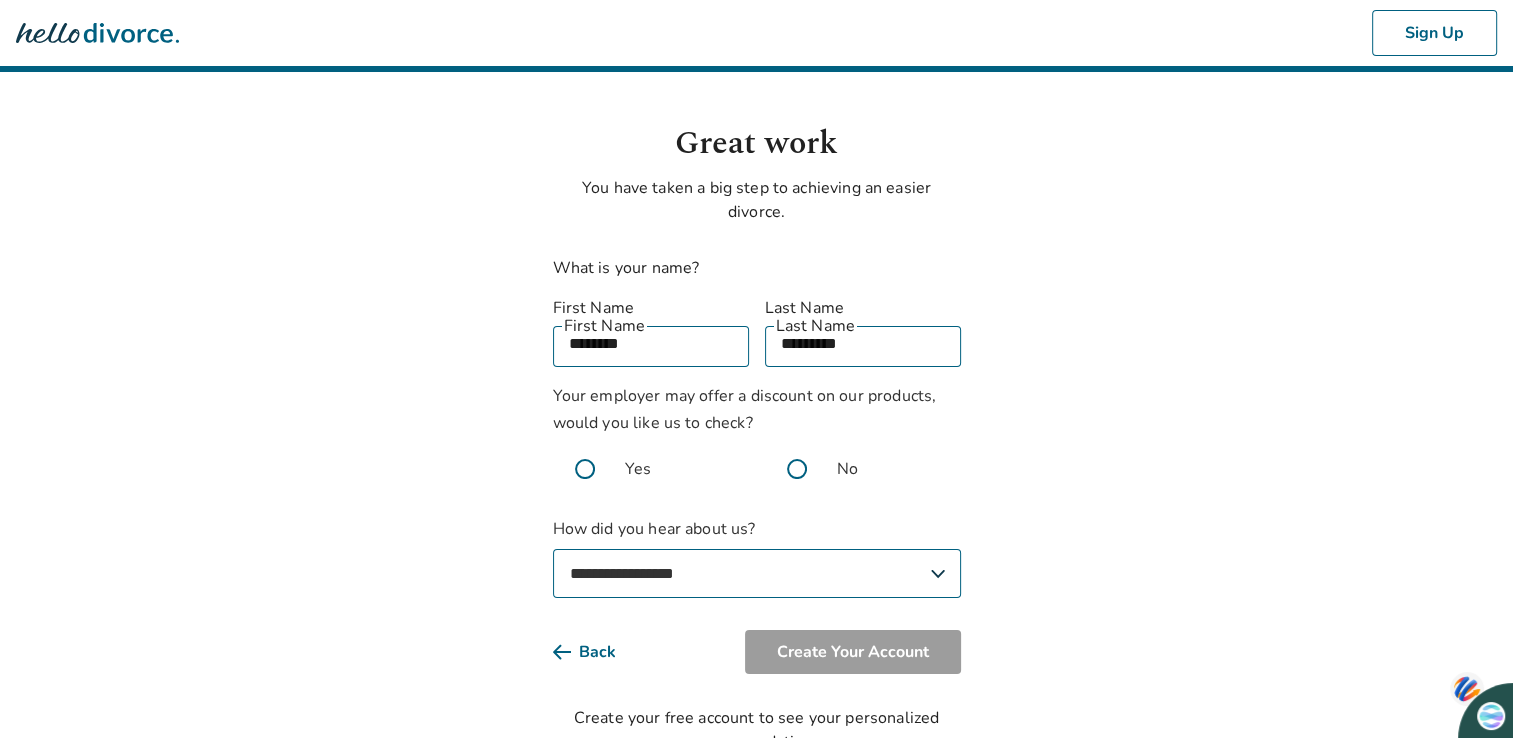click at bounding box center [797, 469] 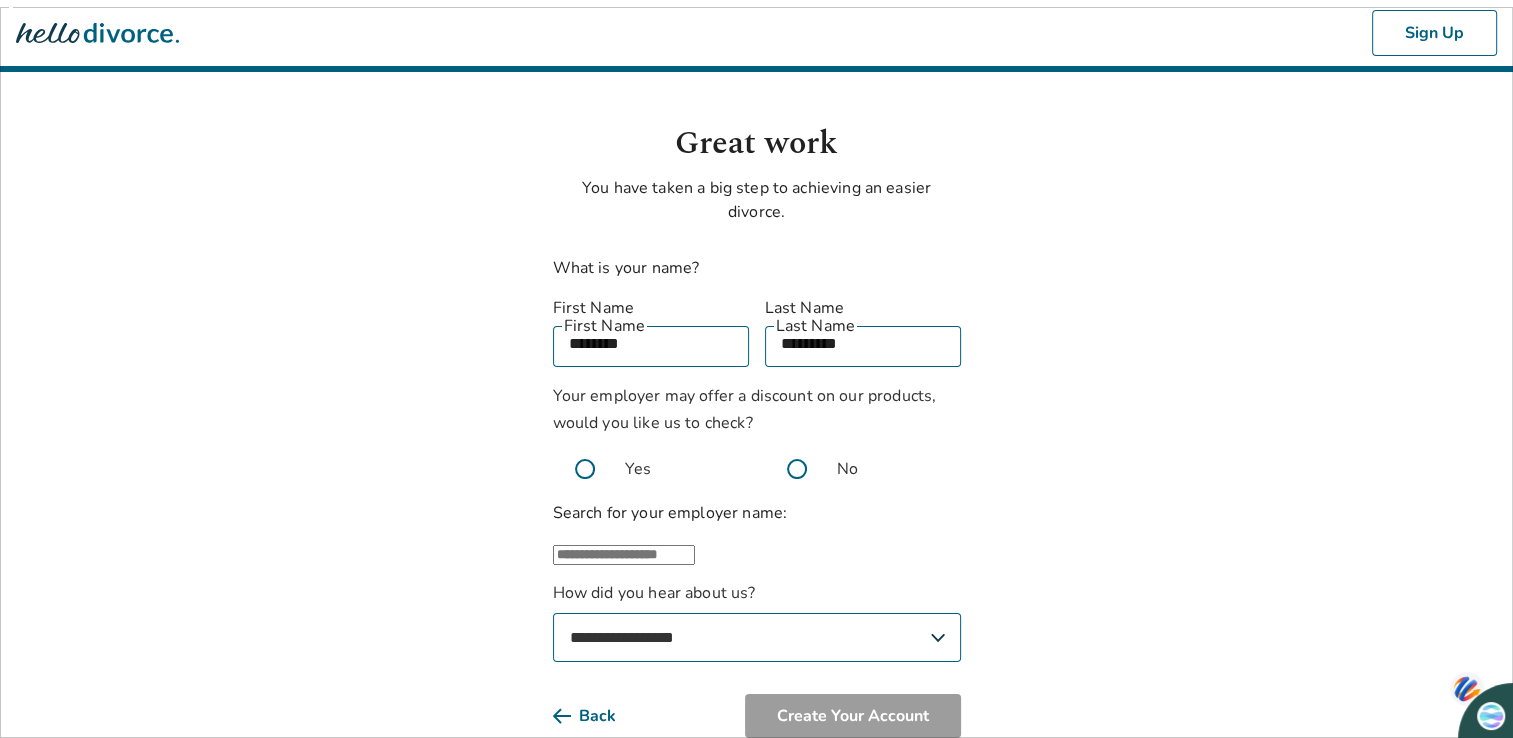 click at bounding box center (624, 555) 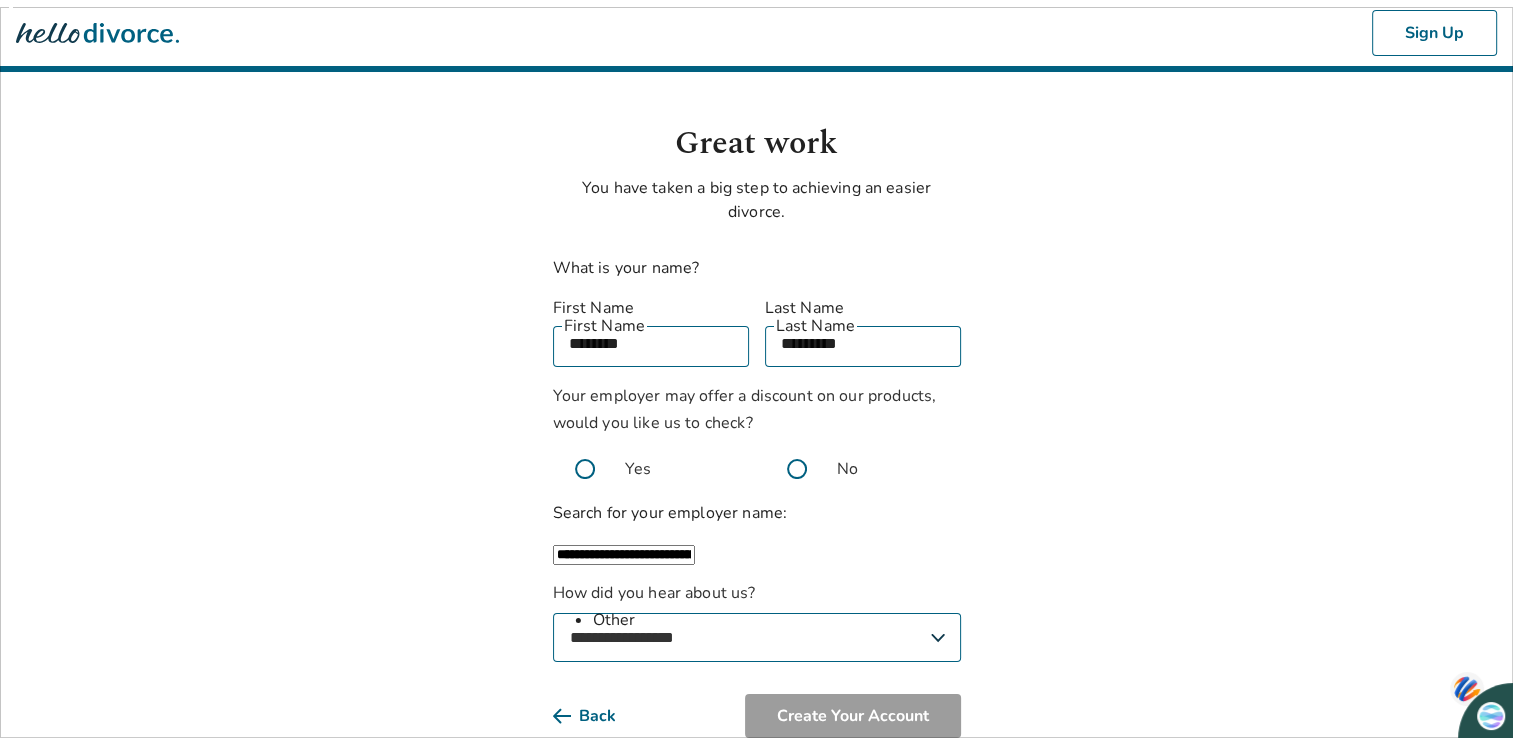 click on "**********" at bounding box center [624, 555] 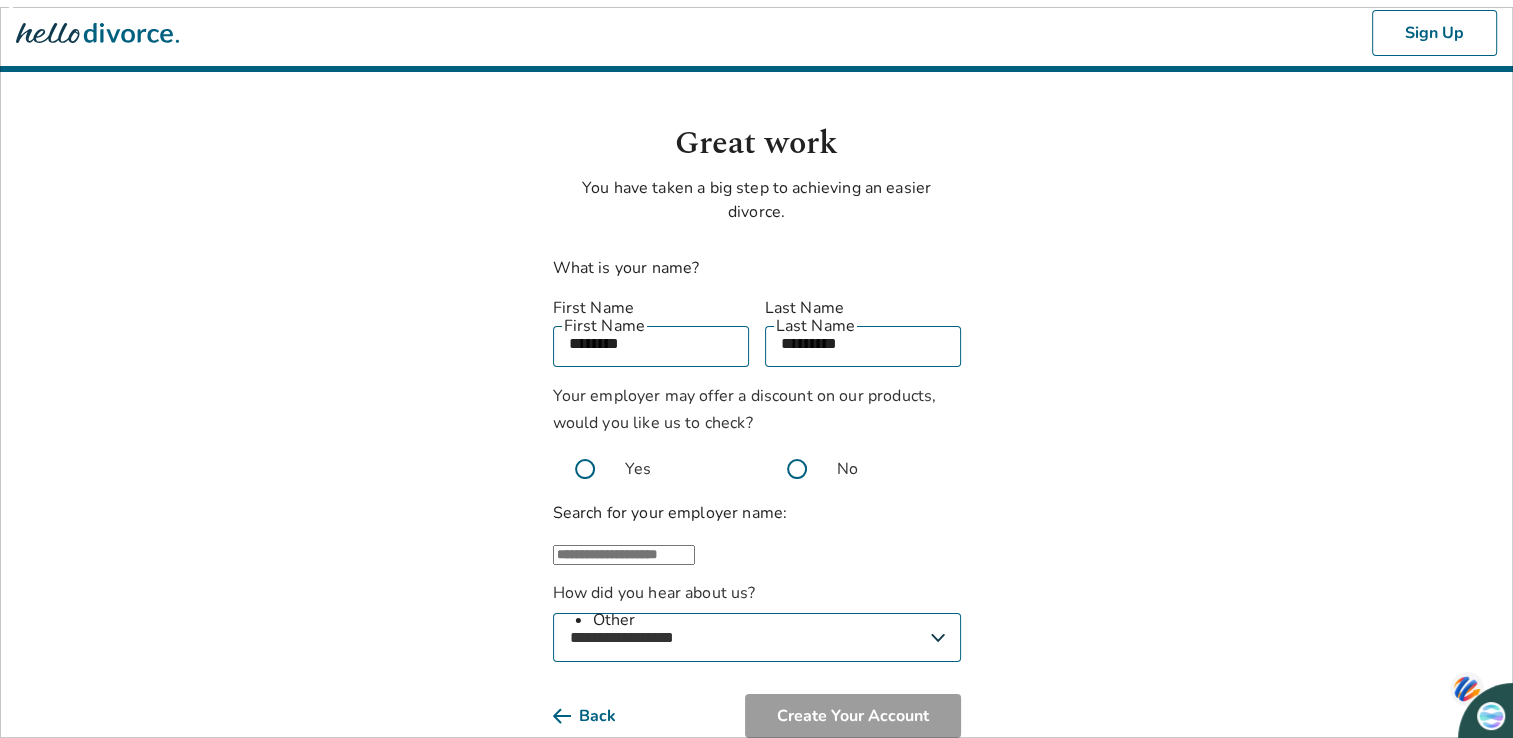 click on "**********" at bounding box center (757, 637) 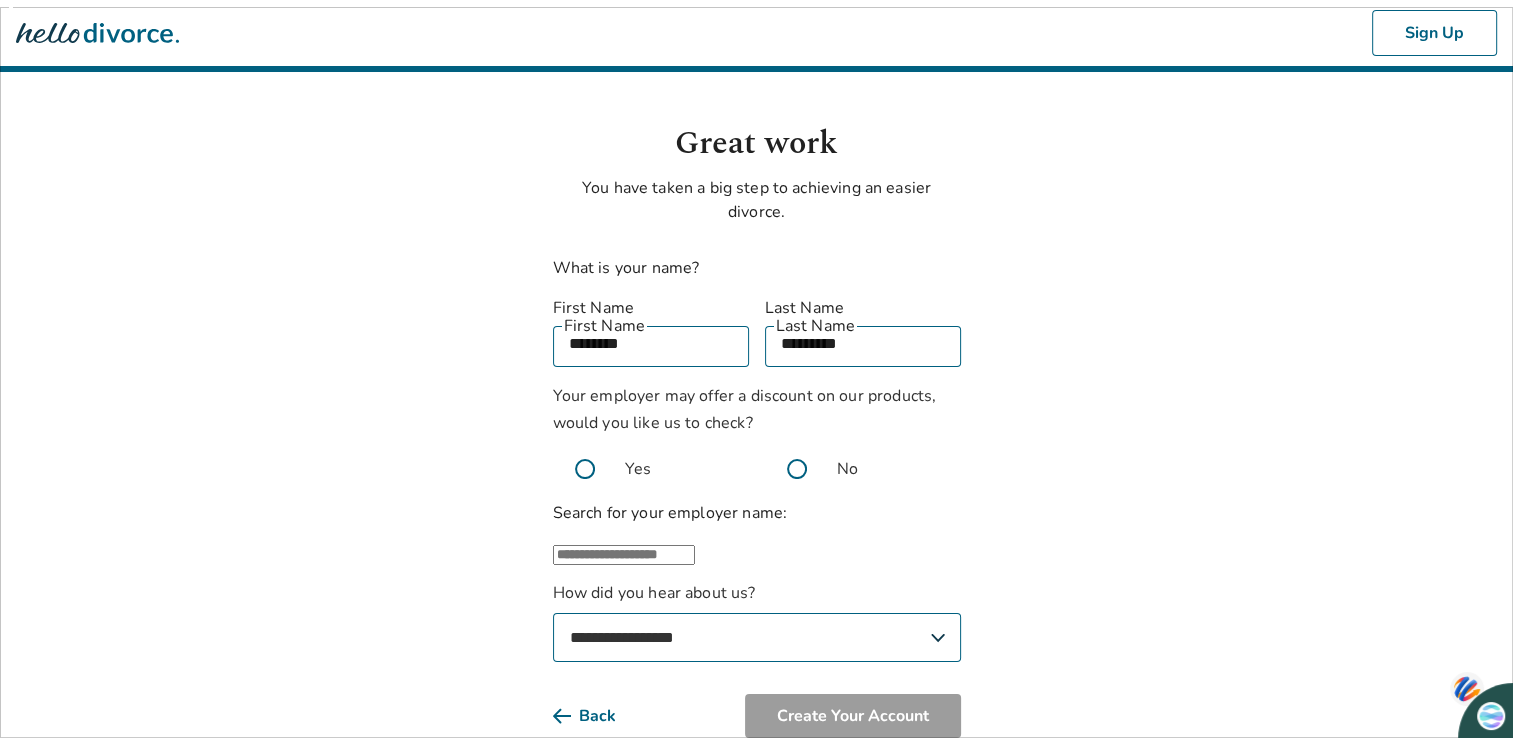 select on "**********" 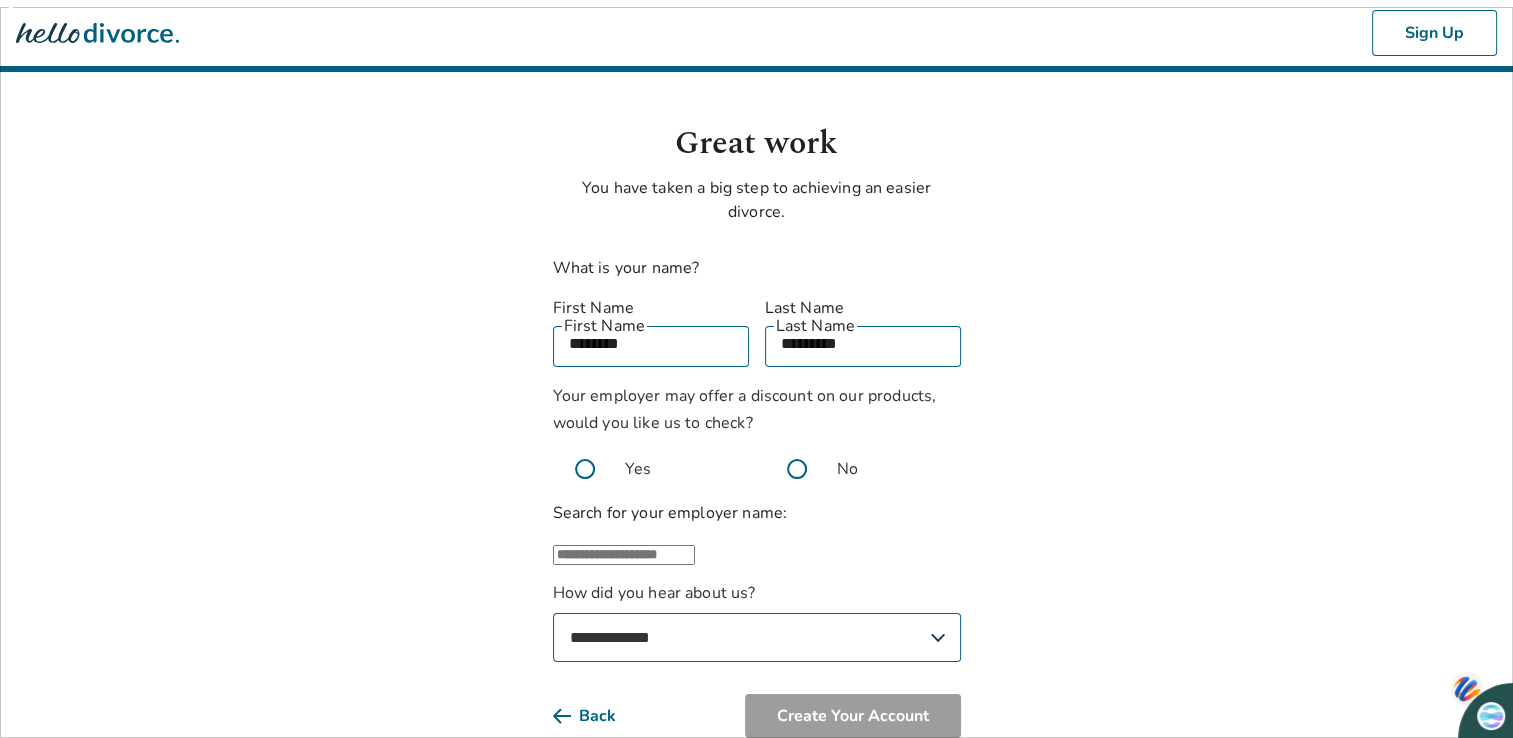 click on "**********" at bounding box center (757, 637) 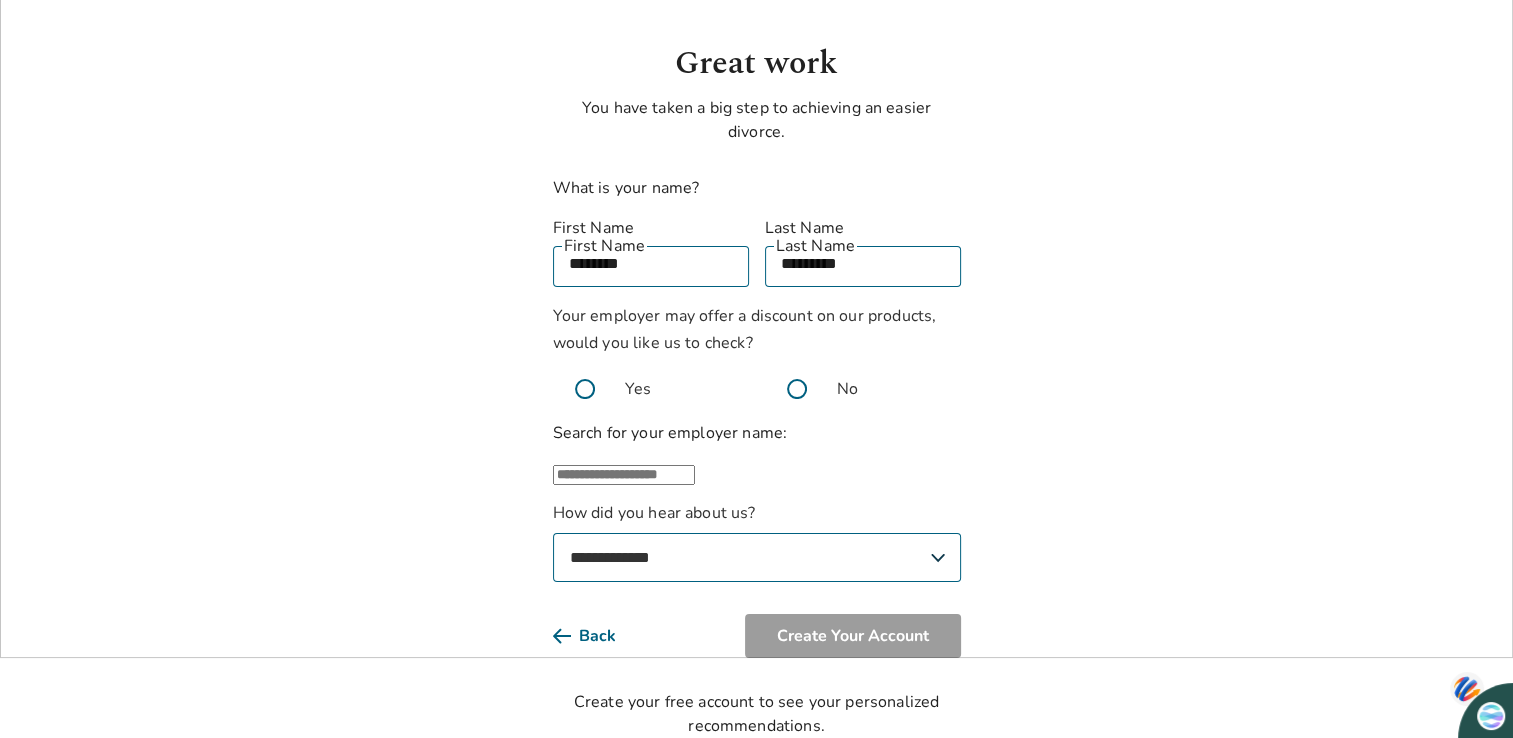 scroll, scrollTop: 120, scrollLeft: 0, axis: vertical 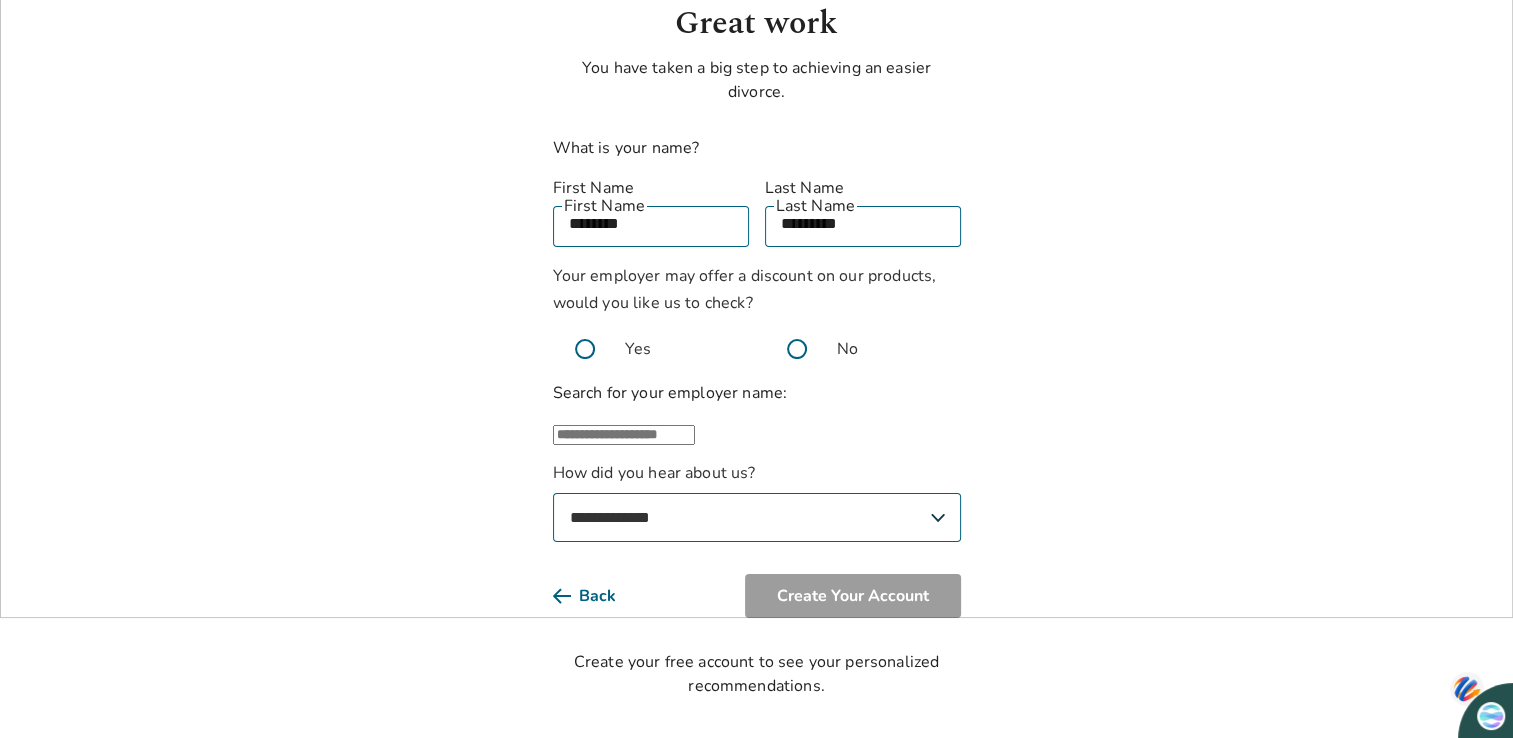 click at bounding box center (797, 349) 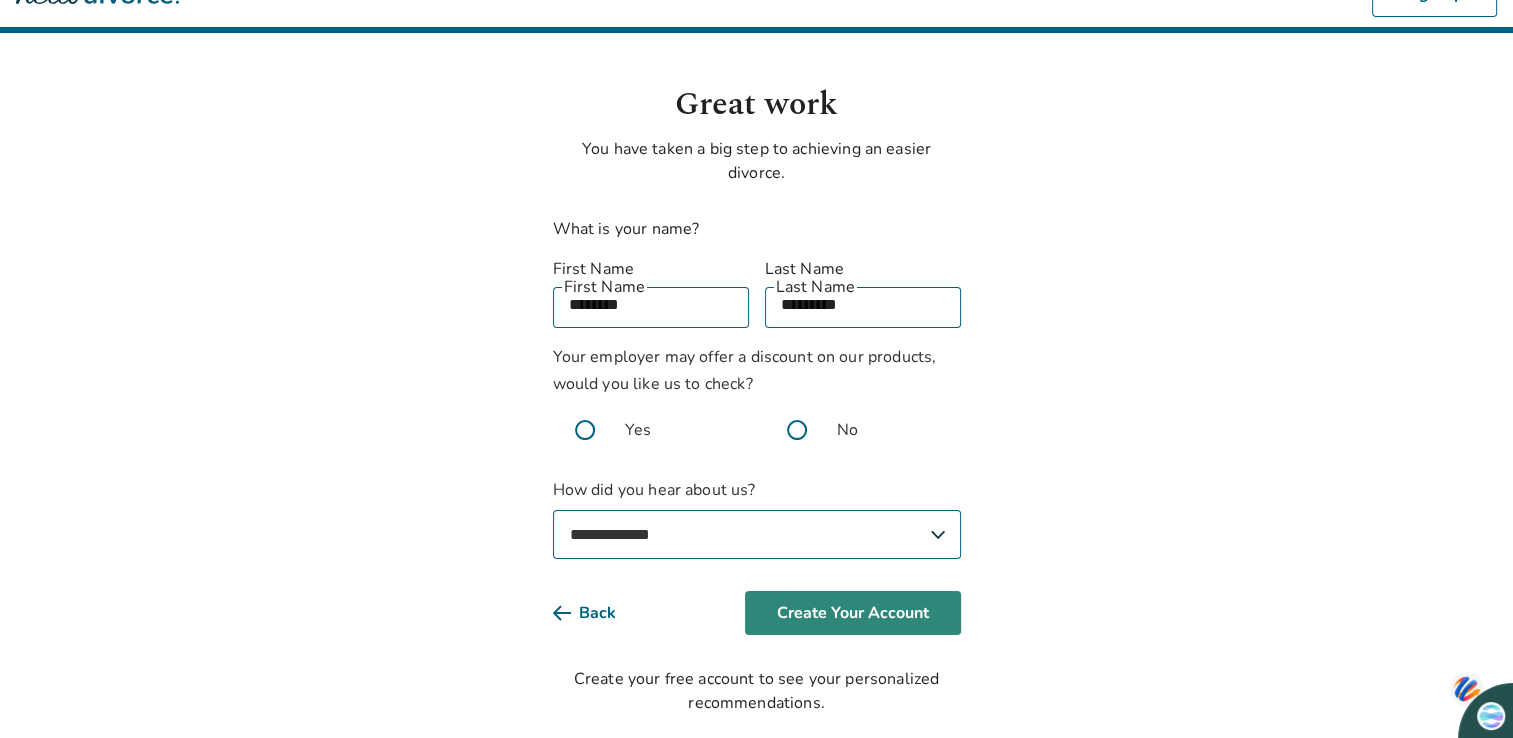 click on "Create Your Account" at bounding box center [853, 613] 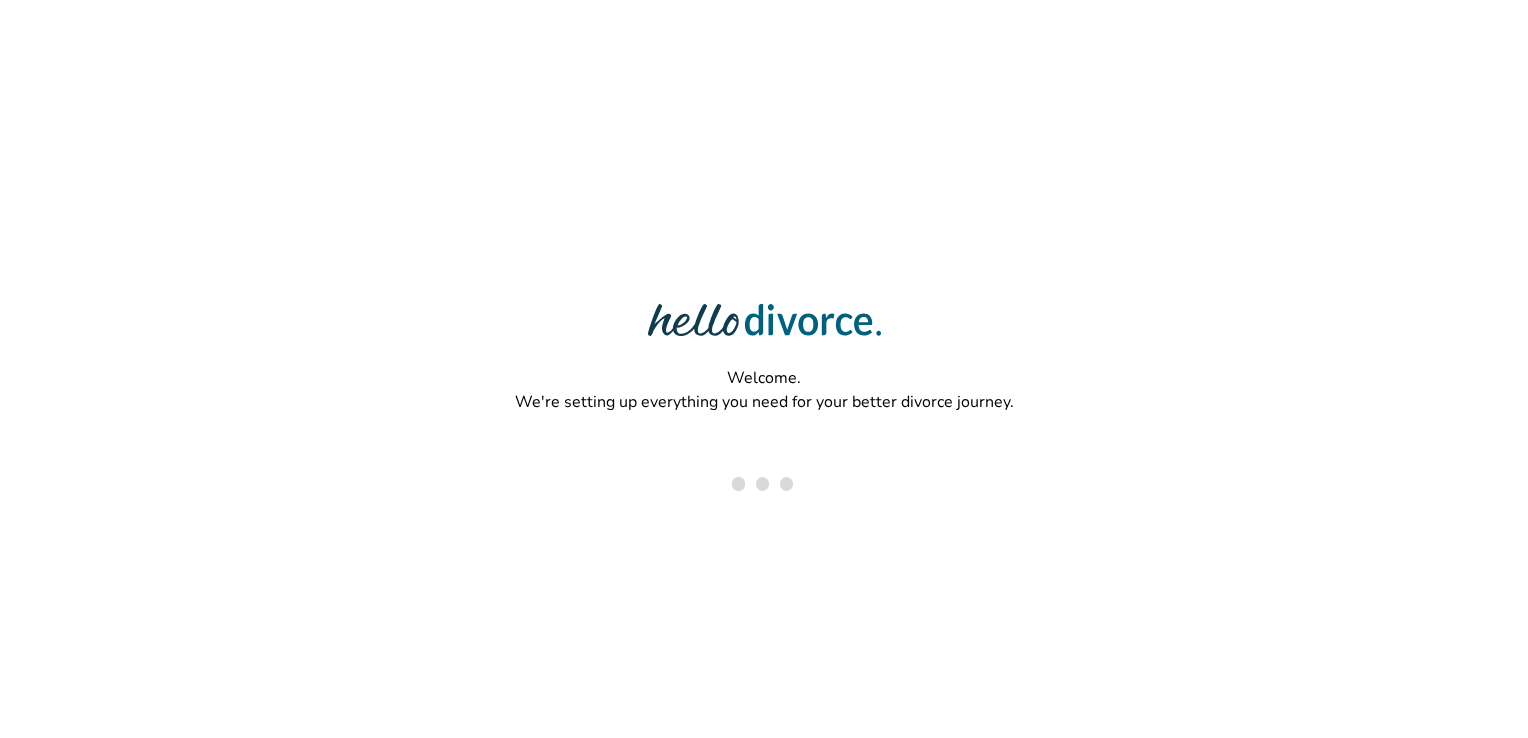 scroll, scrollTop: 0, scrollLeft: 0, axis: both 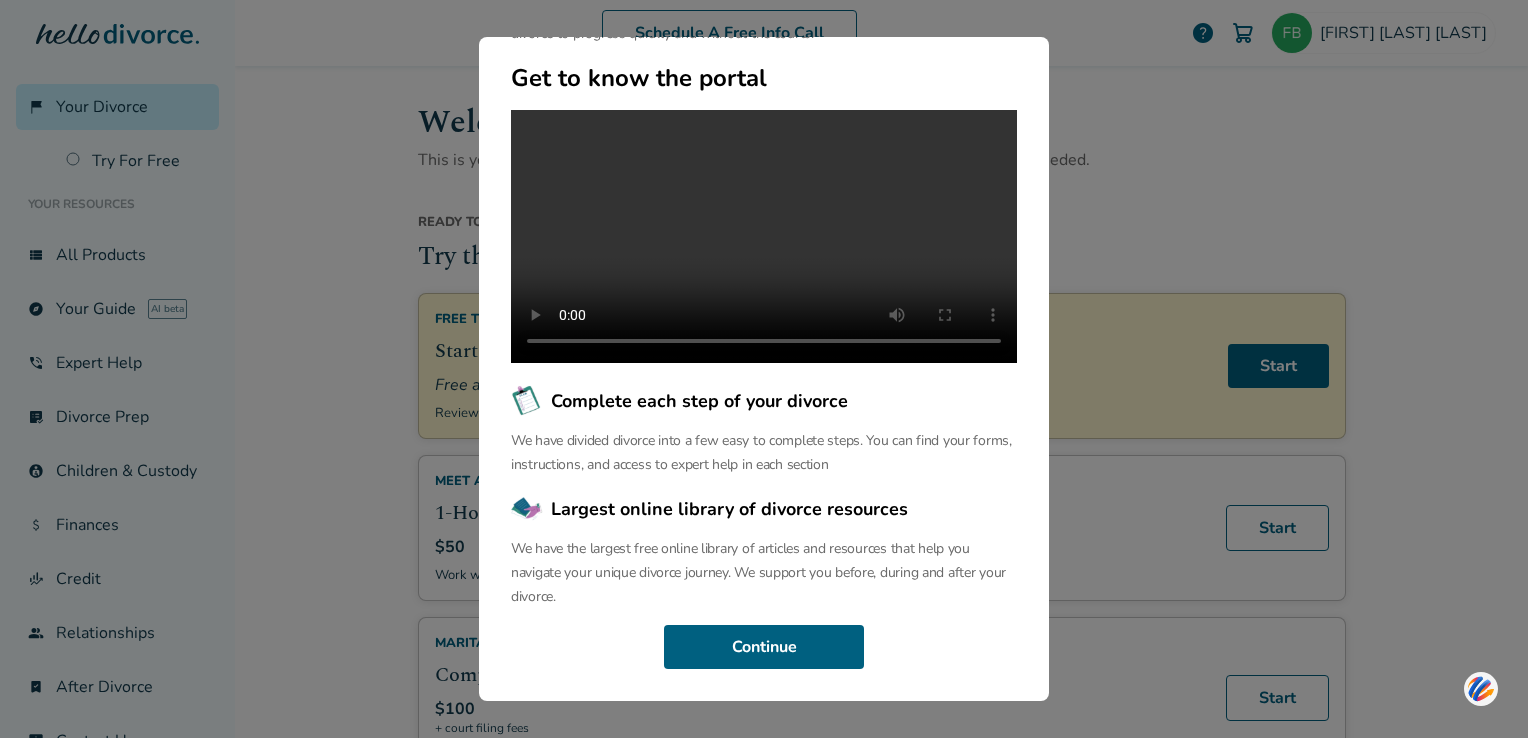 click on "Welcome to the Hello Divorce Portal Welcome to our curated collection of resources, tools and services to enable your divorce to progress quickly and without the courts. Get to know the portal Complete each step of your divorce We have divided divorce into a few easy to complete steps. You can find your forms, instructions, and access to expert help in each section Largest online library of divorce resources We have the largest free online library of articles and resources that help you navigate your unique divorce journey. We support you before, during and after your divorce. Continue" at bounding box center (764, 369) 